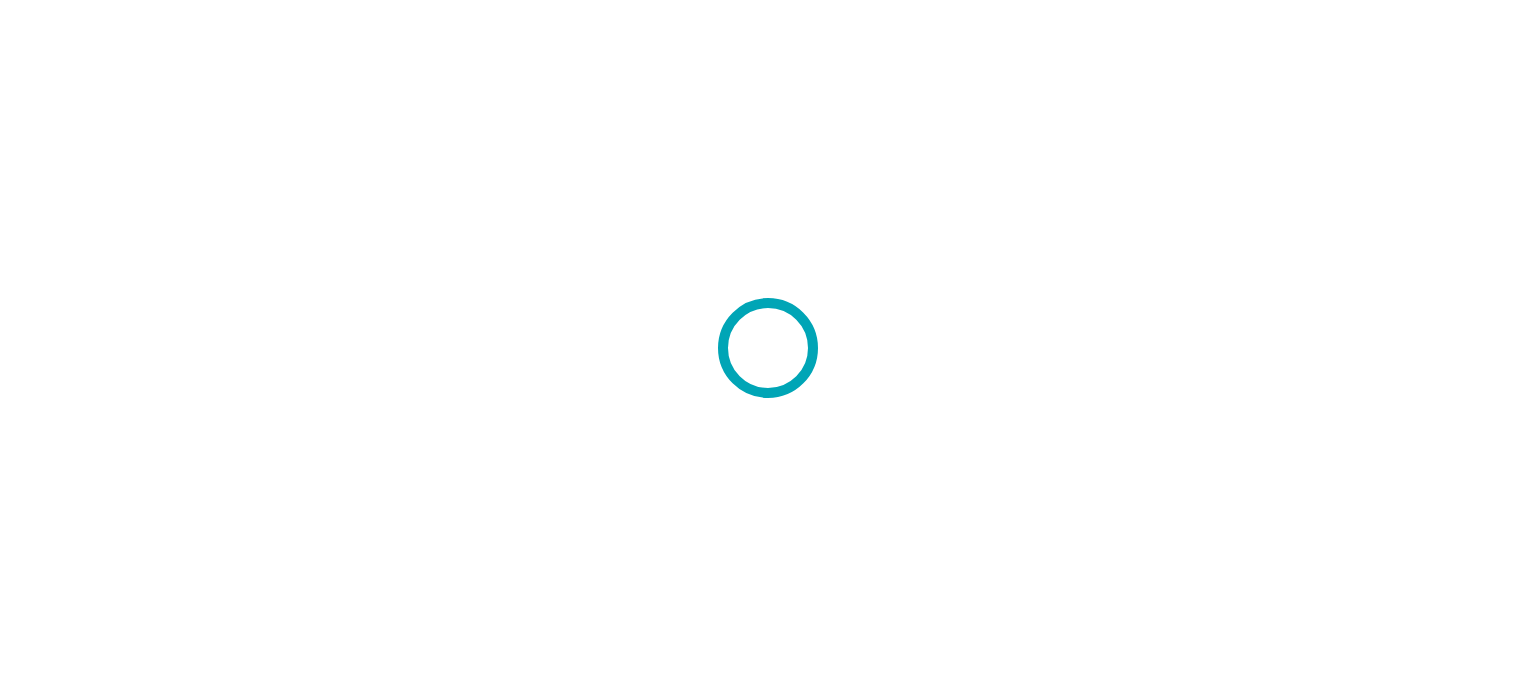 scroll, scrollTop: 0, scrollLeft: 0, axis: both 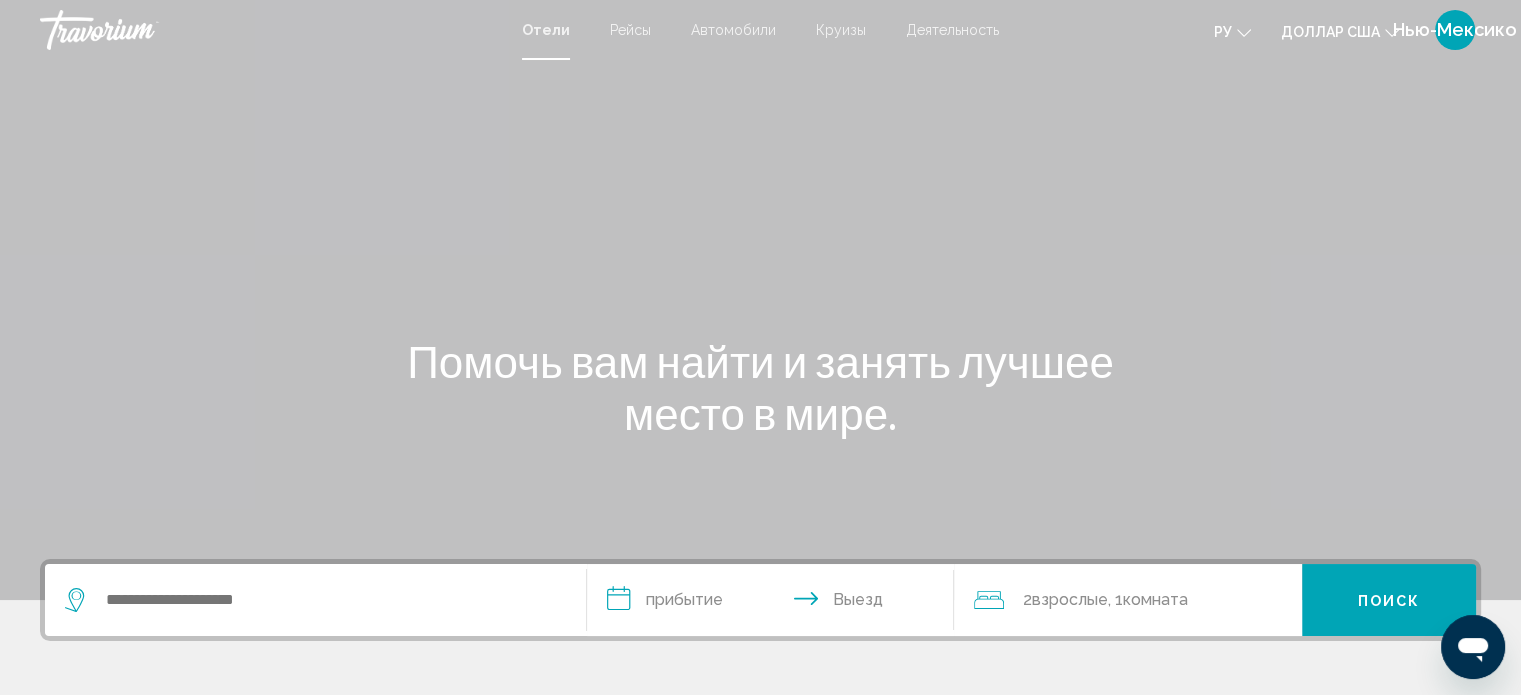 click on "Круизы" at bounding box center [841, 30] 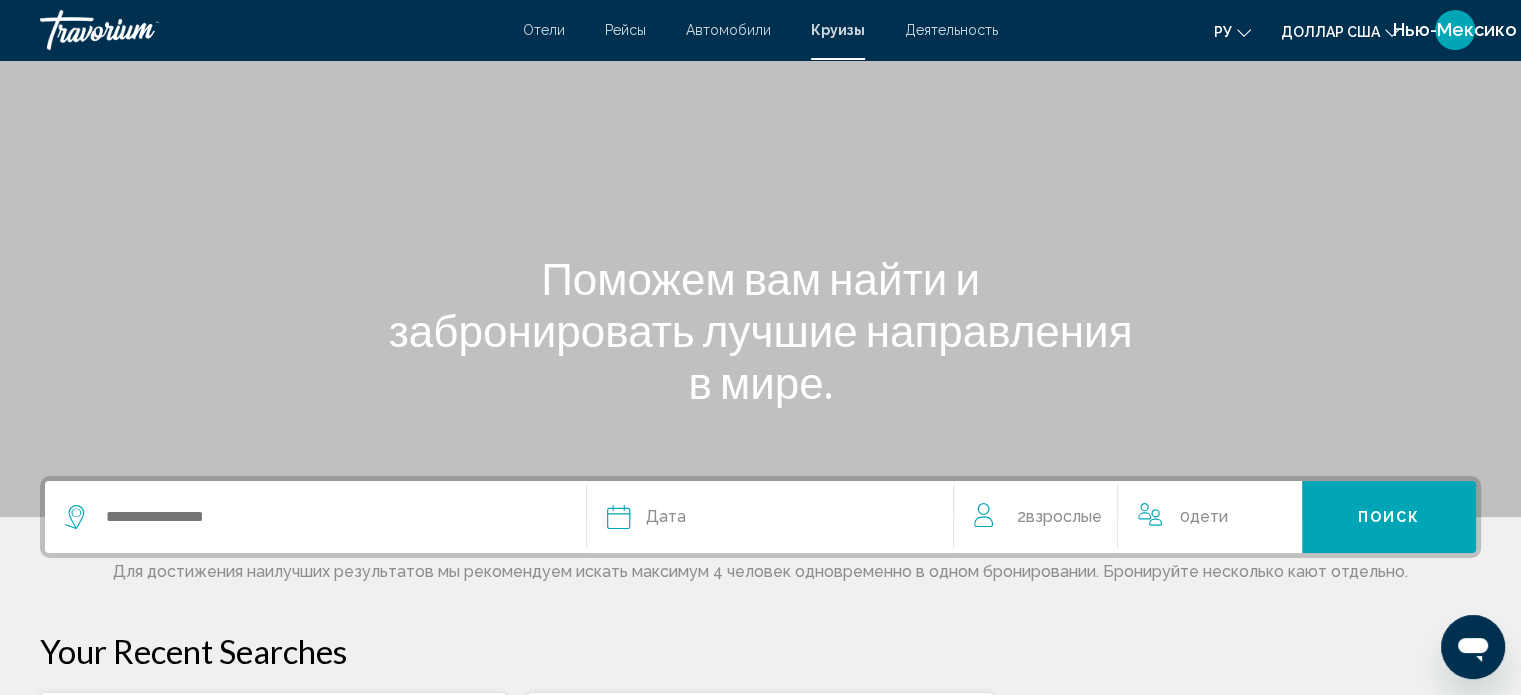 scroll, scrollTop: 200, scrollLeft: 0, axis: vertical 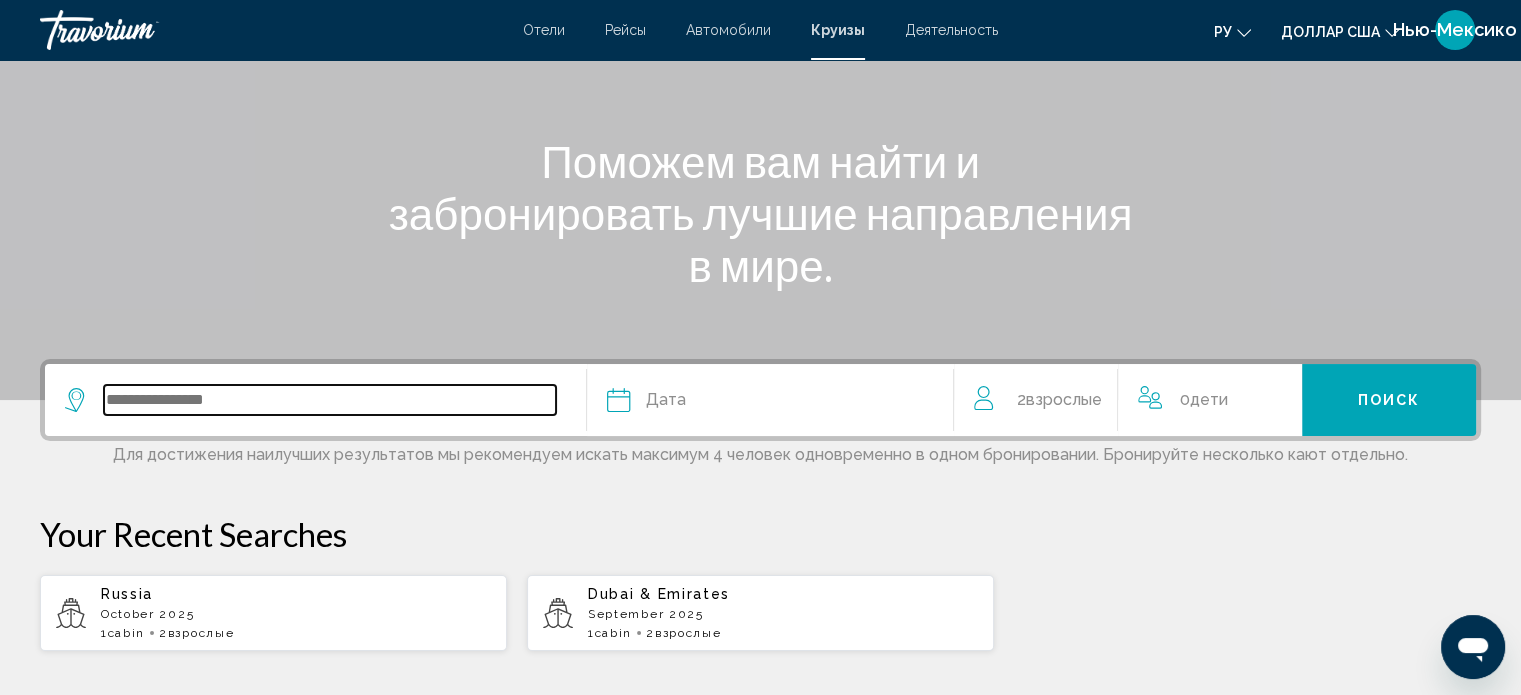 click at bounding box center (330, 400) 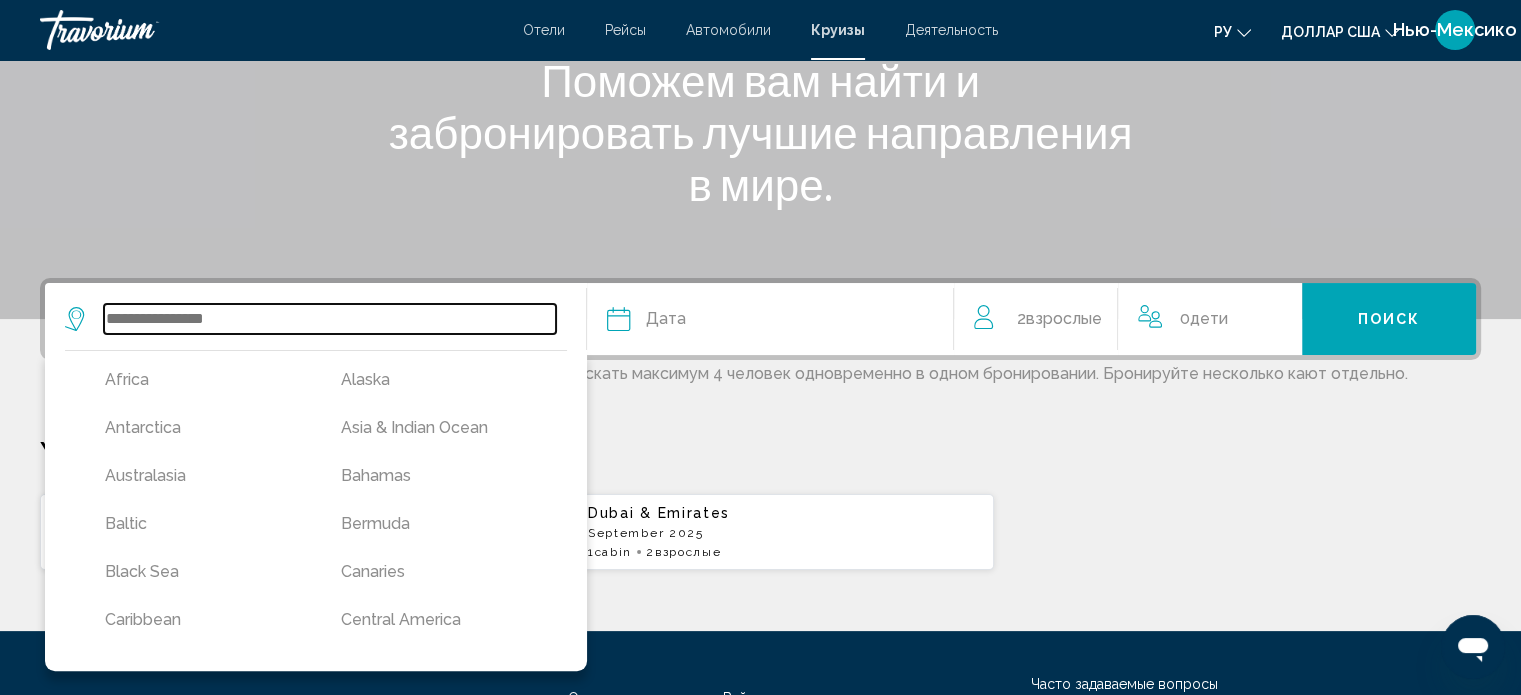 scroll, scrollTop: 460, scrollLeft: 0, axis: vertical 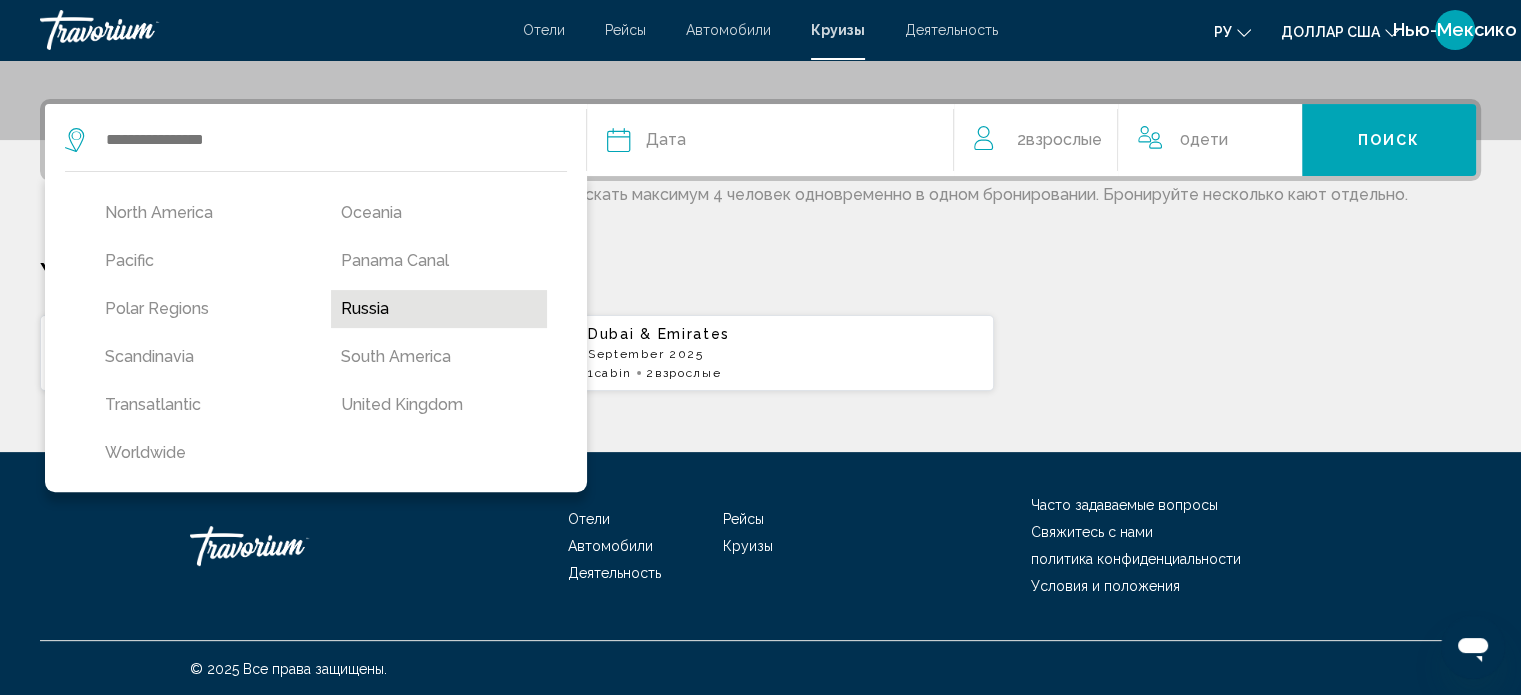 click on "Russia" at bounding box center [439, 309] 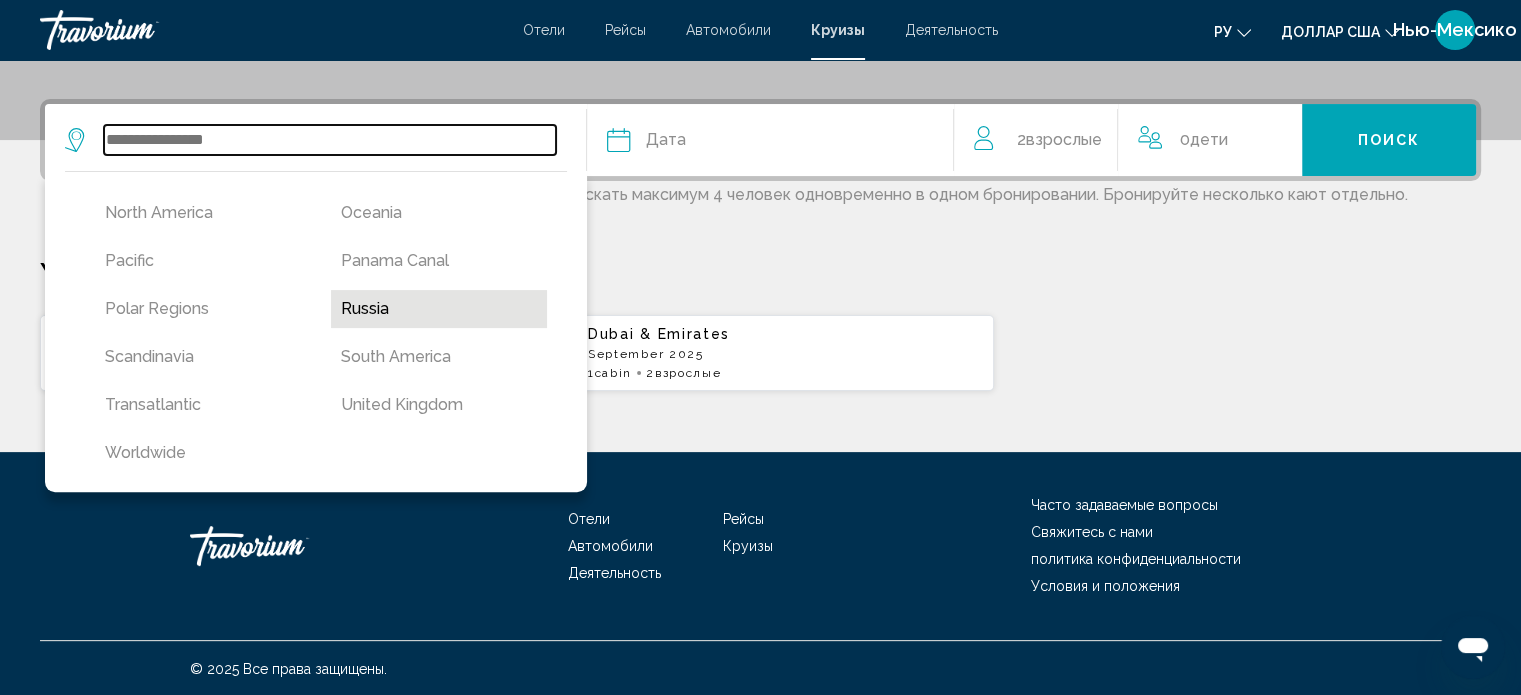 type on "******" 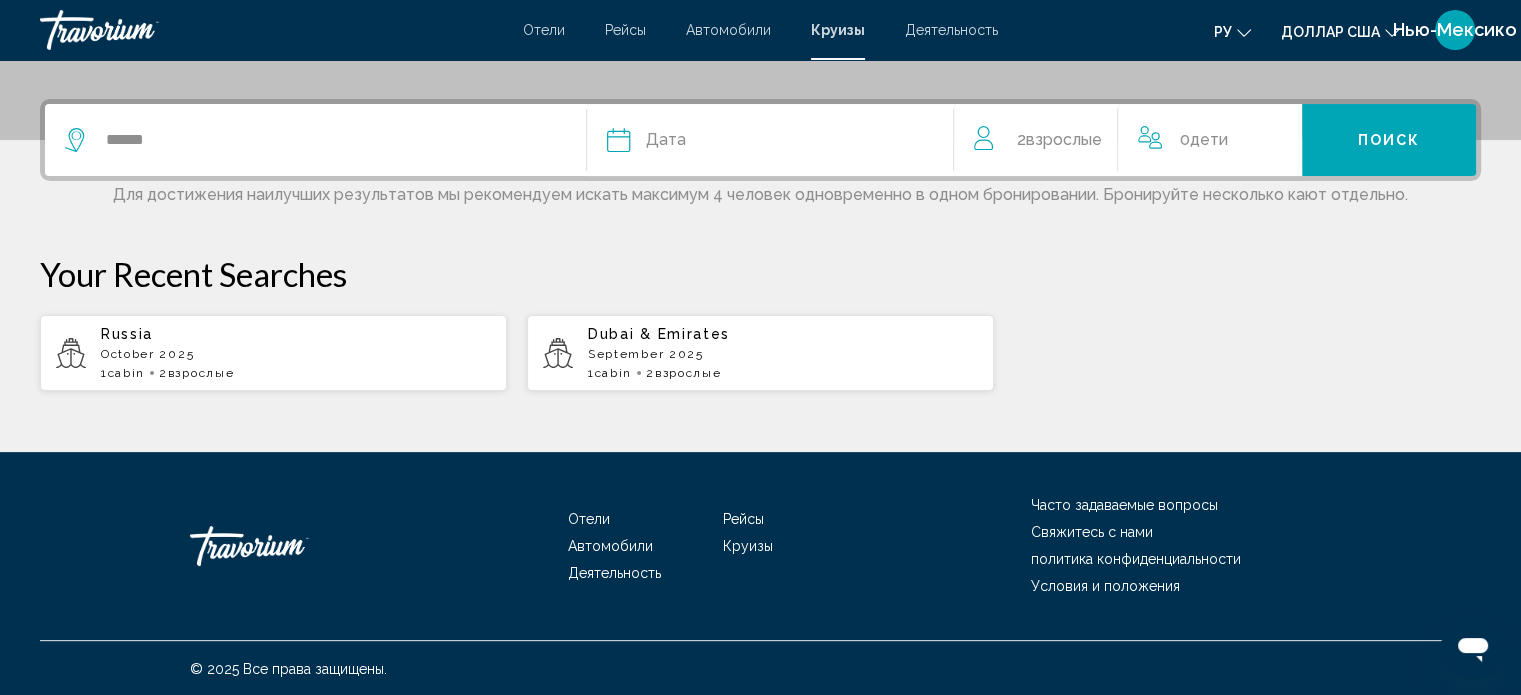 click on "Дата" 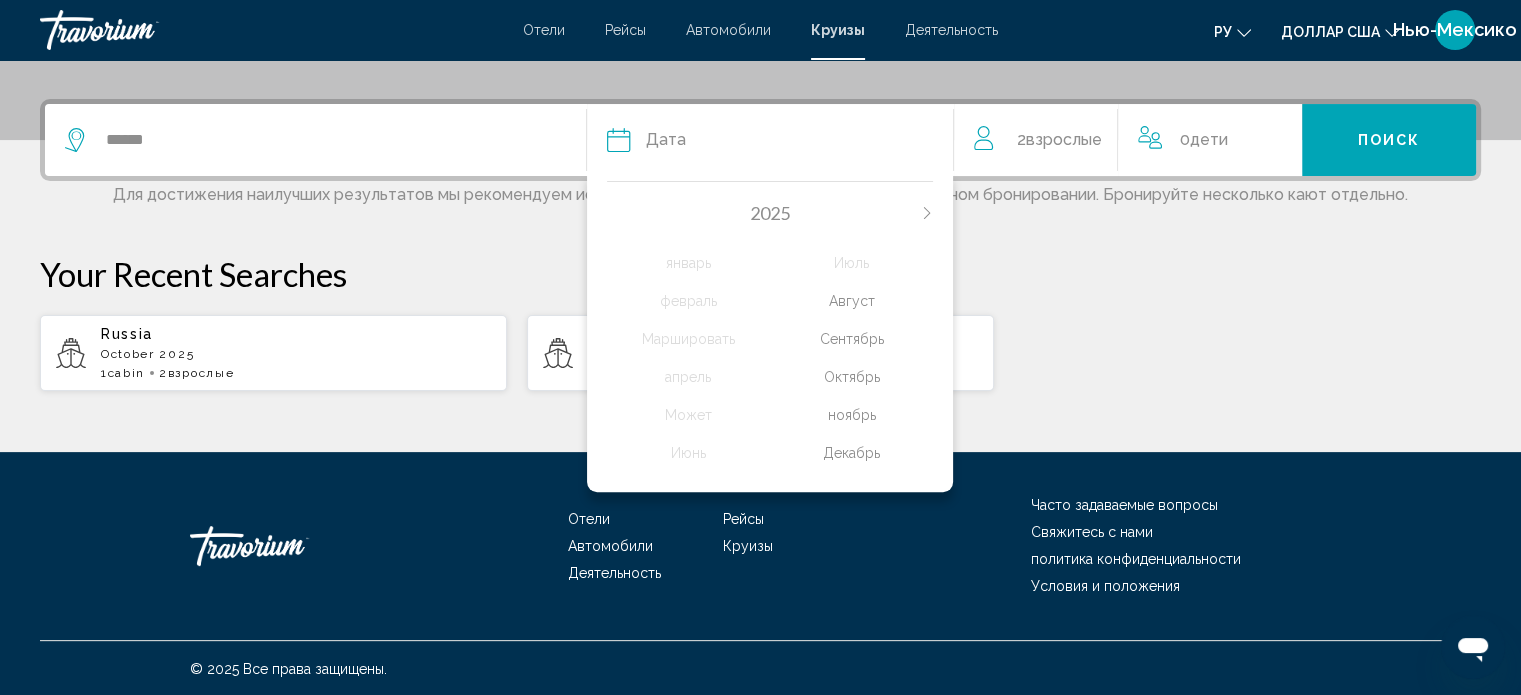 click on "Октябрь" 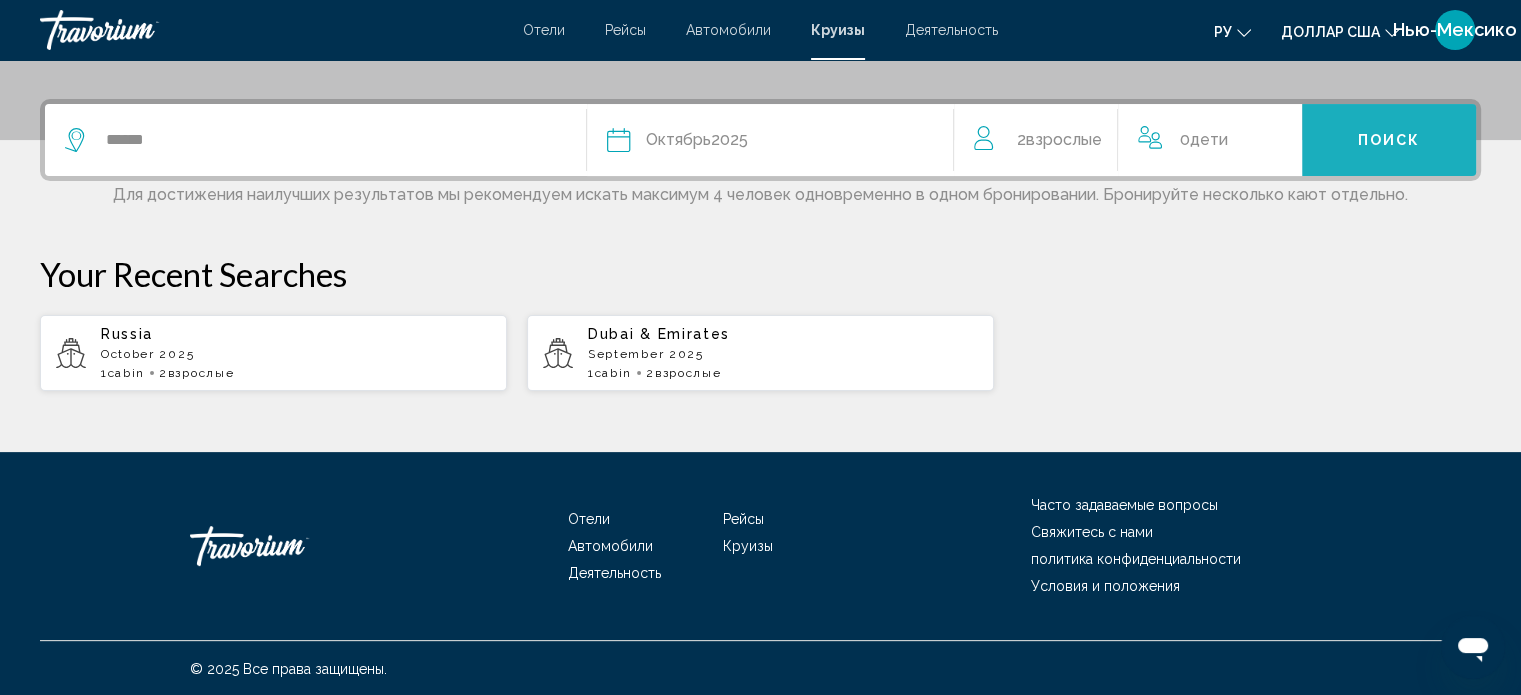 click on "Поиск" at bounding box center (1389, 141) 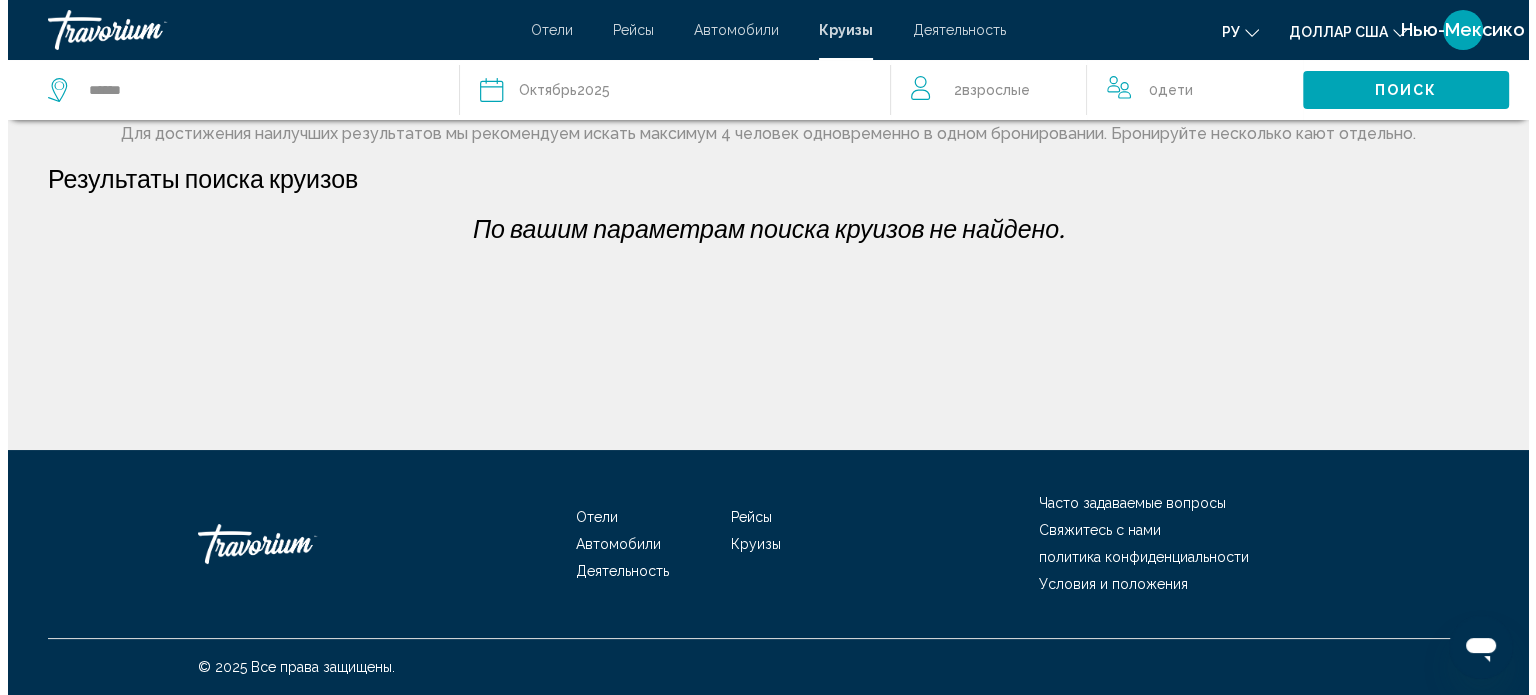 scroll, scrollTop: 0, scrollLeft: 0, axis: both 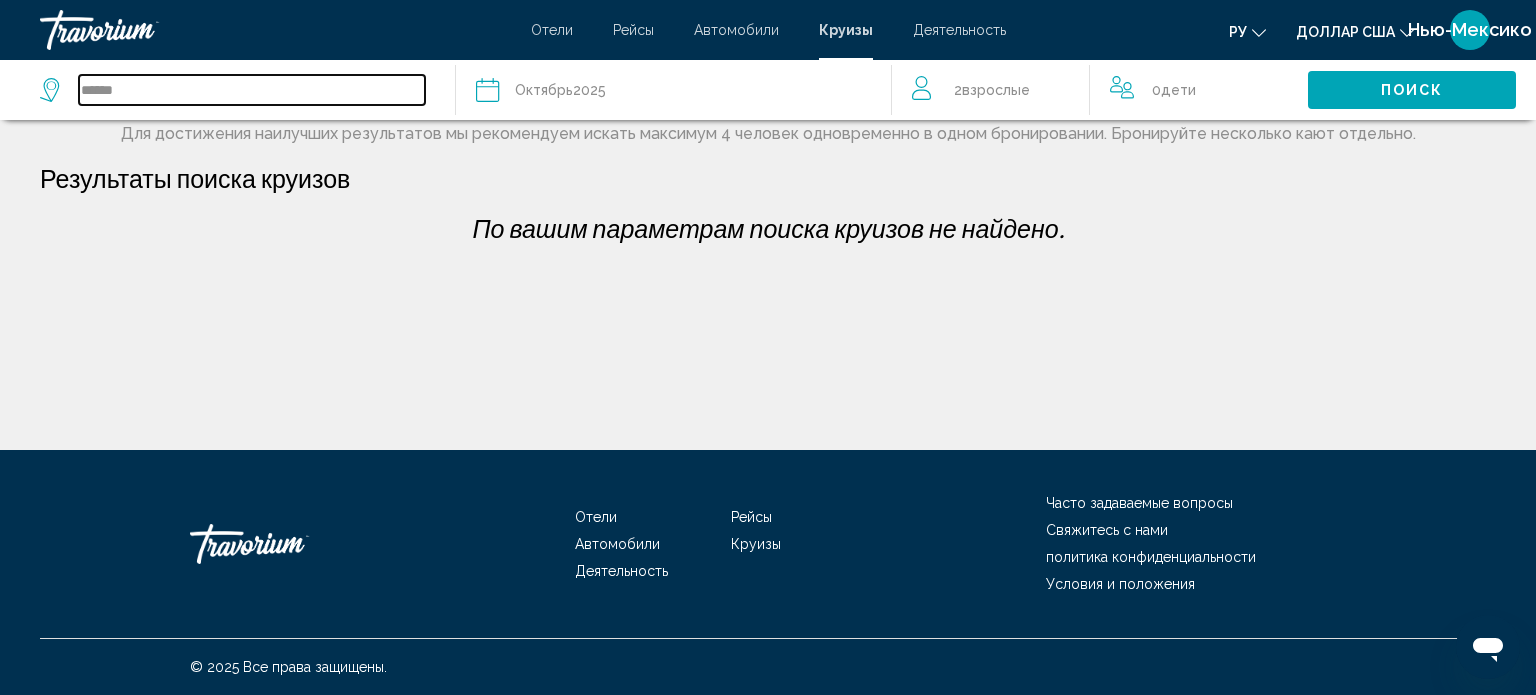 click on "******" at bounding box center [252, 90] 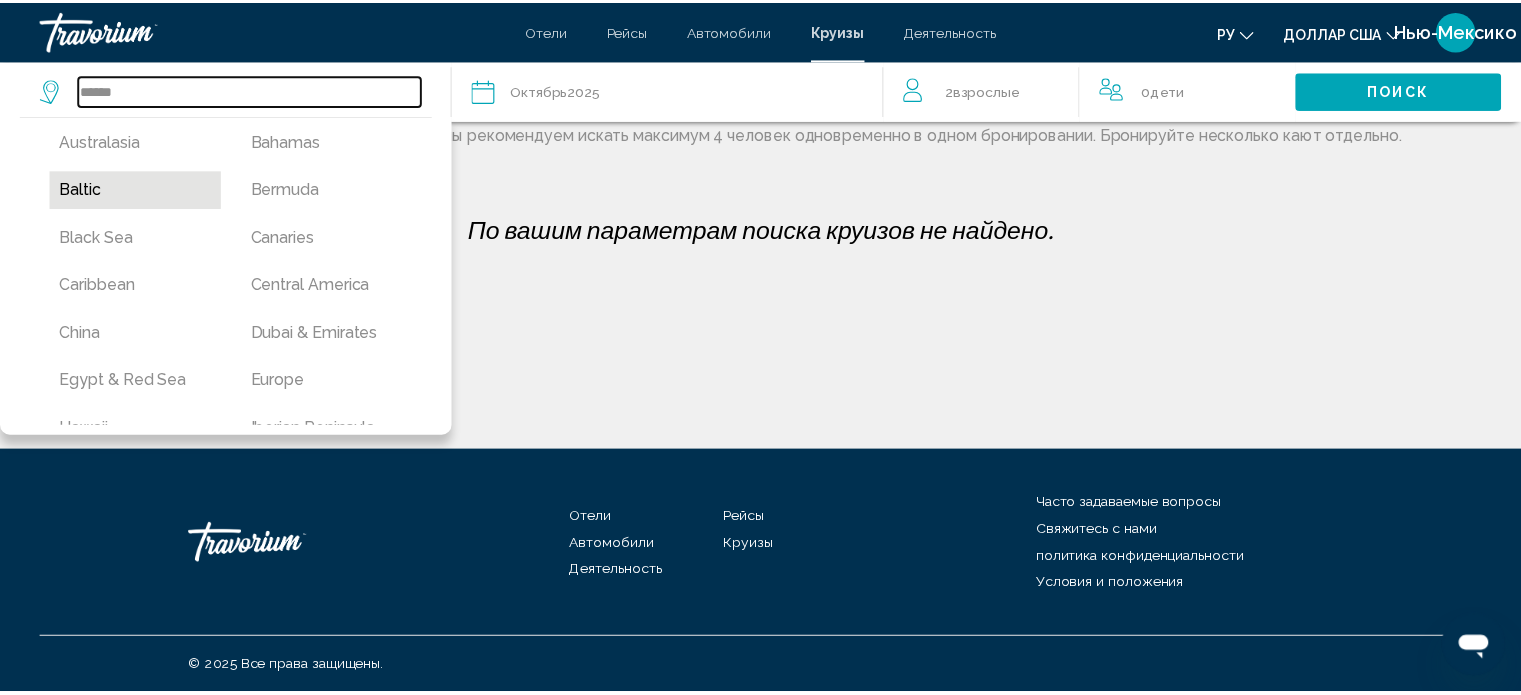 scroll, scrollTop: 200, scrollLeft: 0, axis: vertical 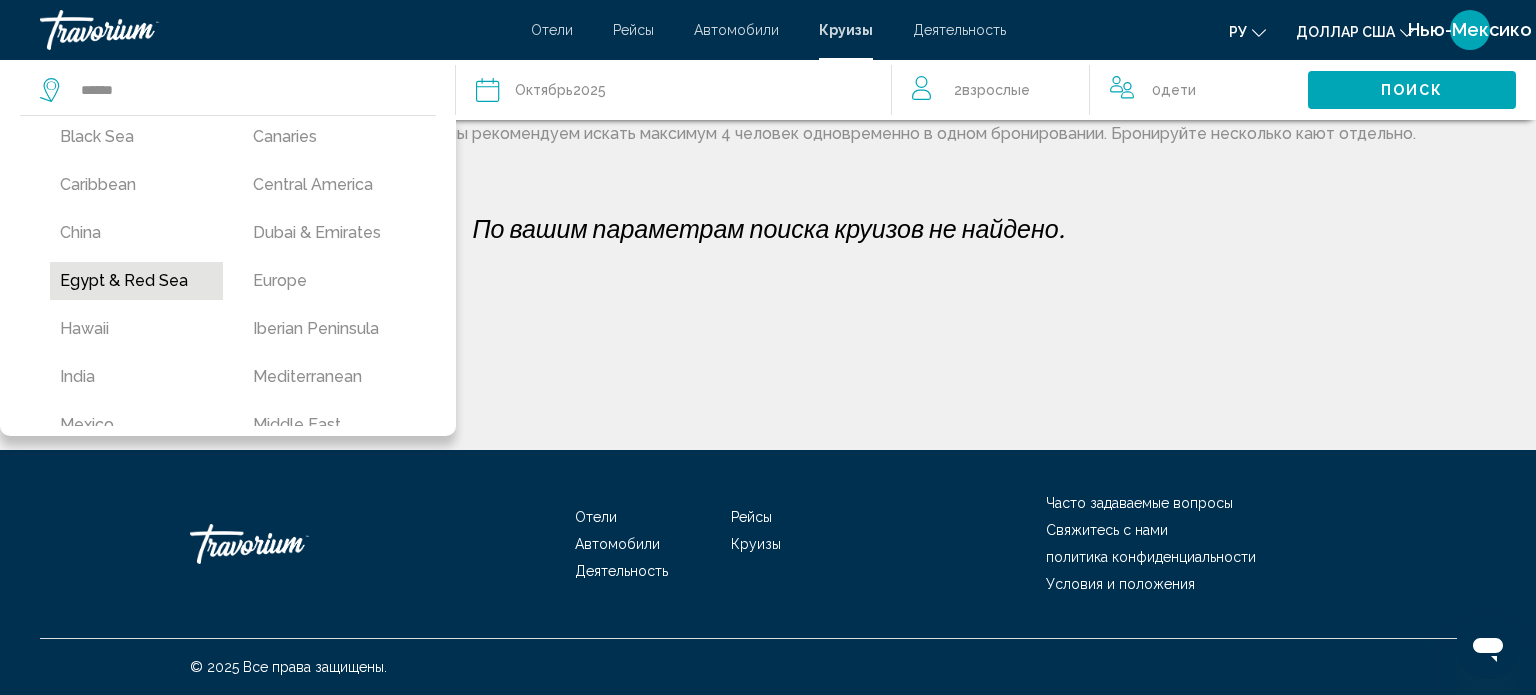 click on "Egypt & Red Sea" at bounding box center [136, 281] 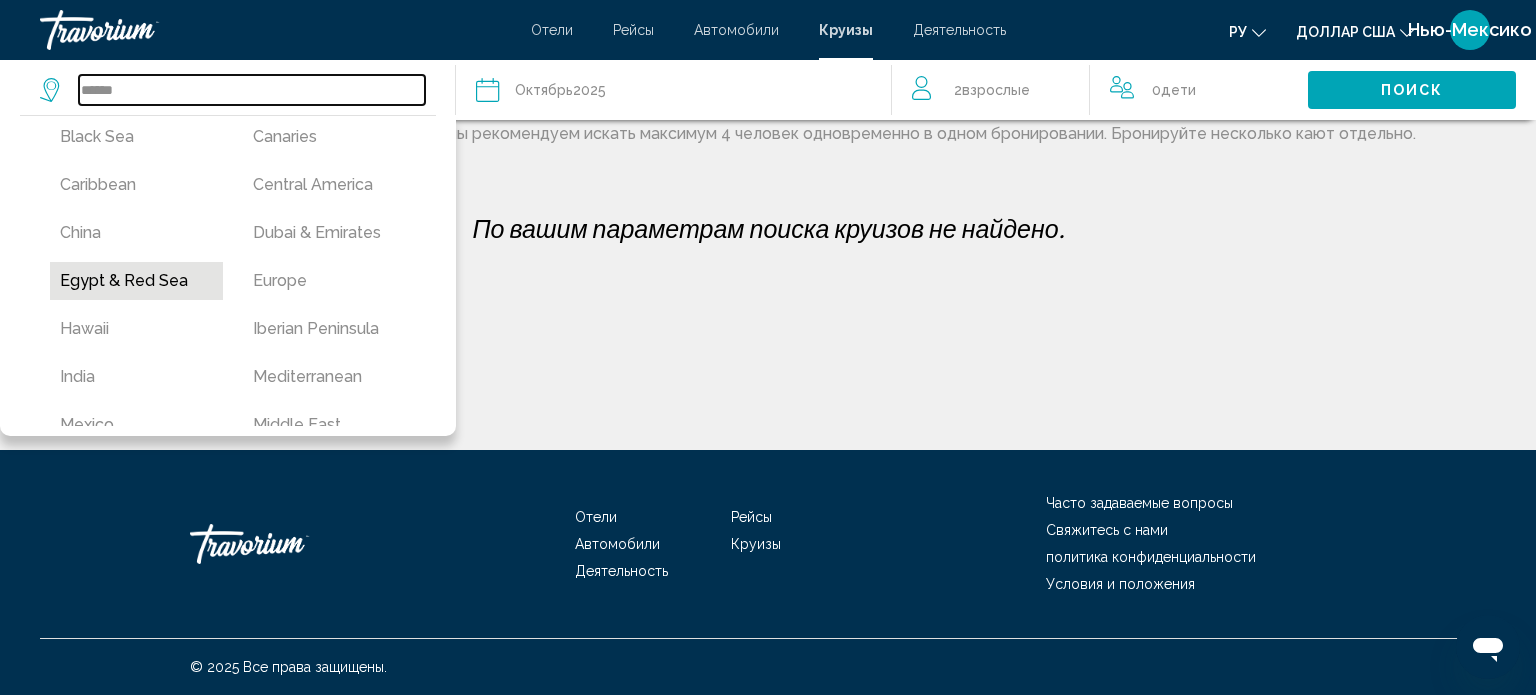 type on "**********" 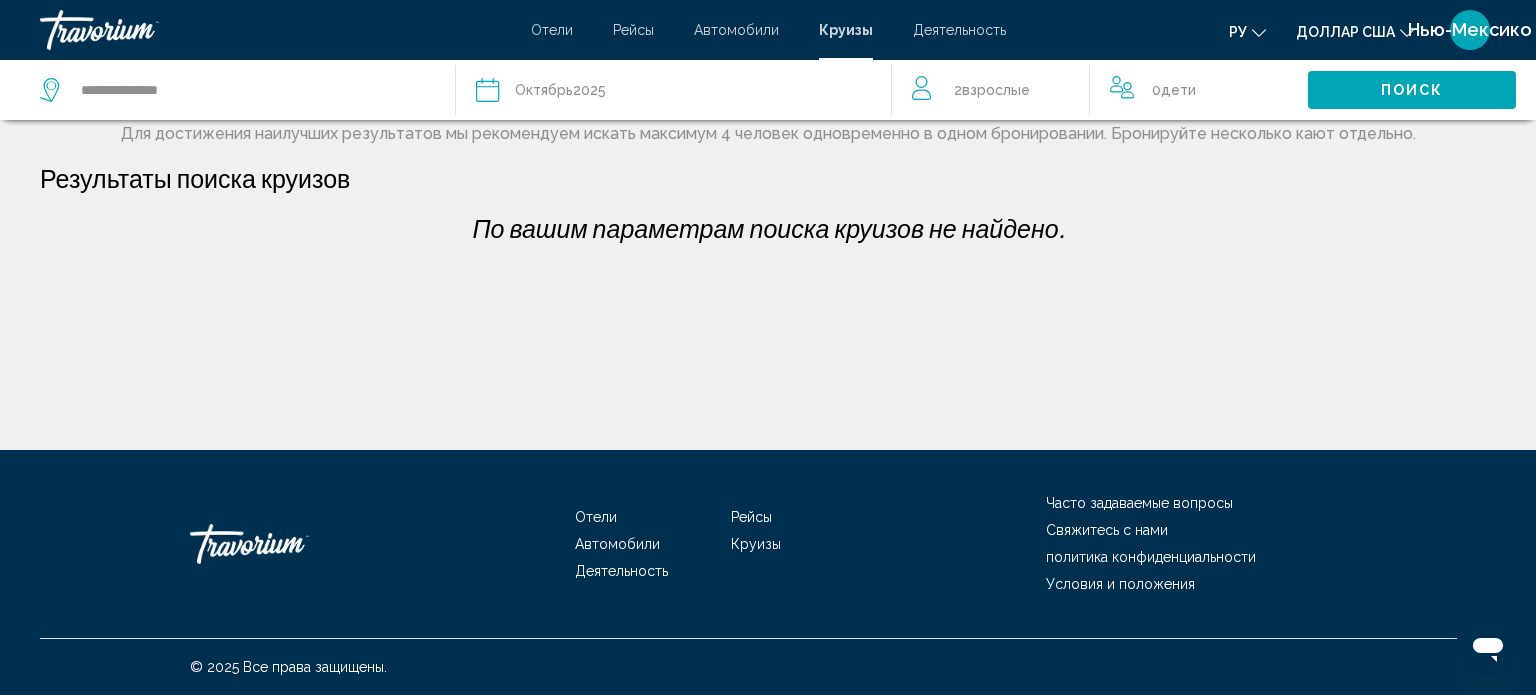 click on "Поиск" 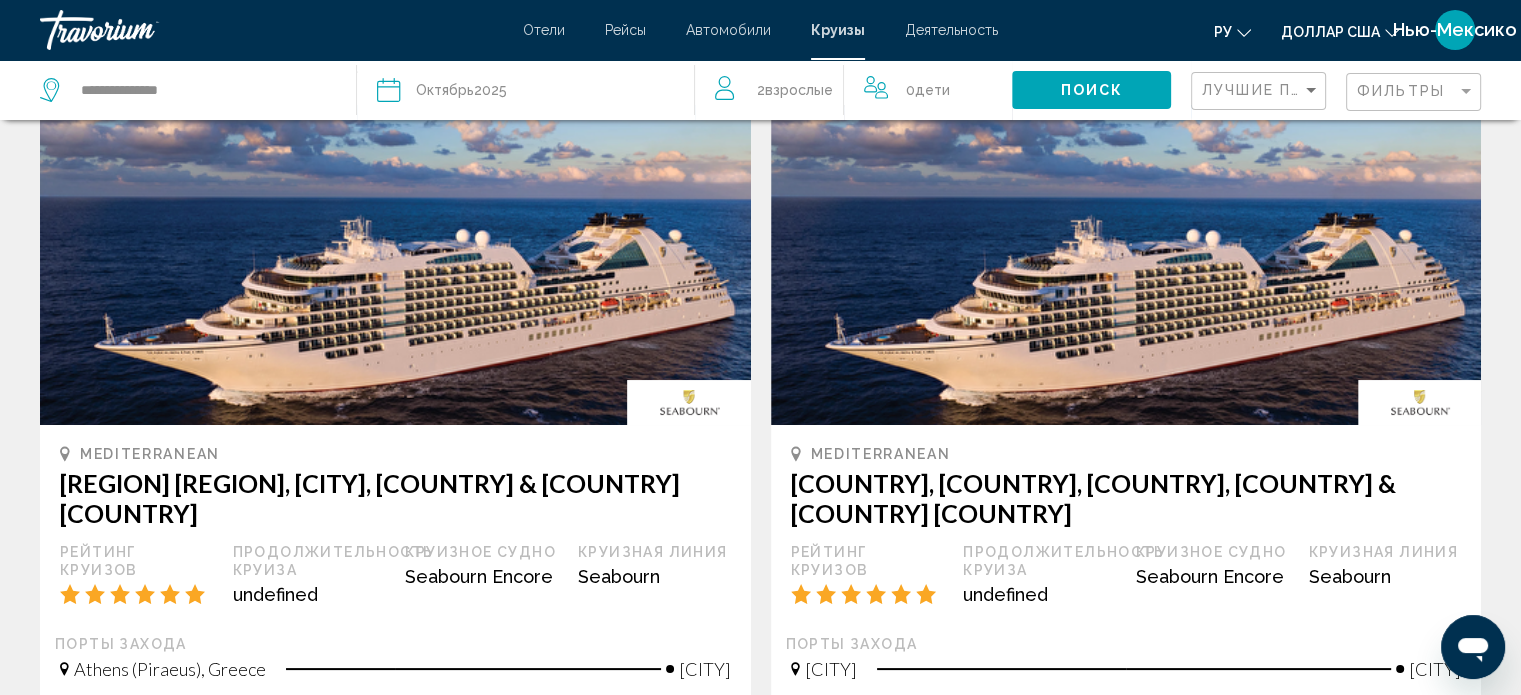 scroll, scrollTop: 100, scrollLeft: 0, axis: vertical 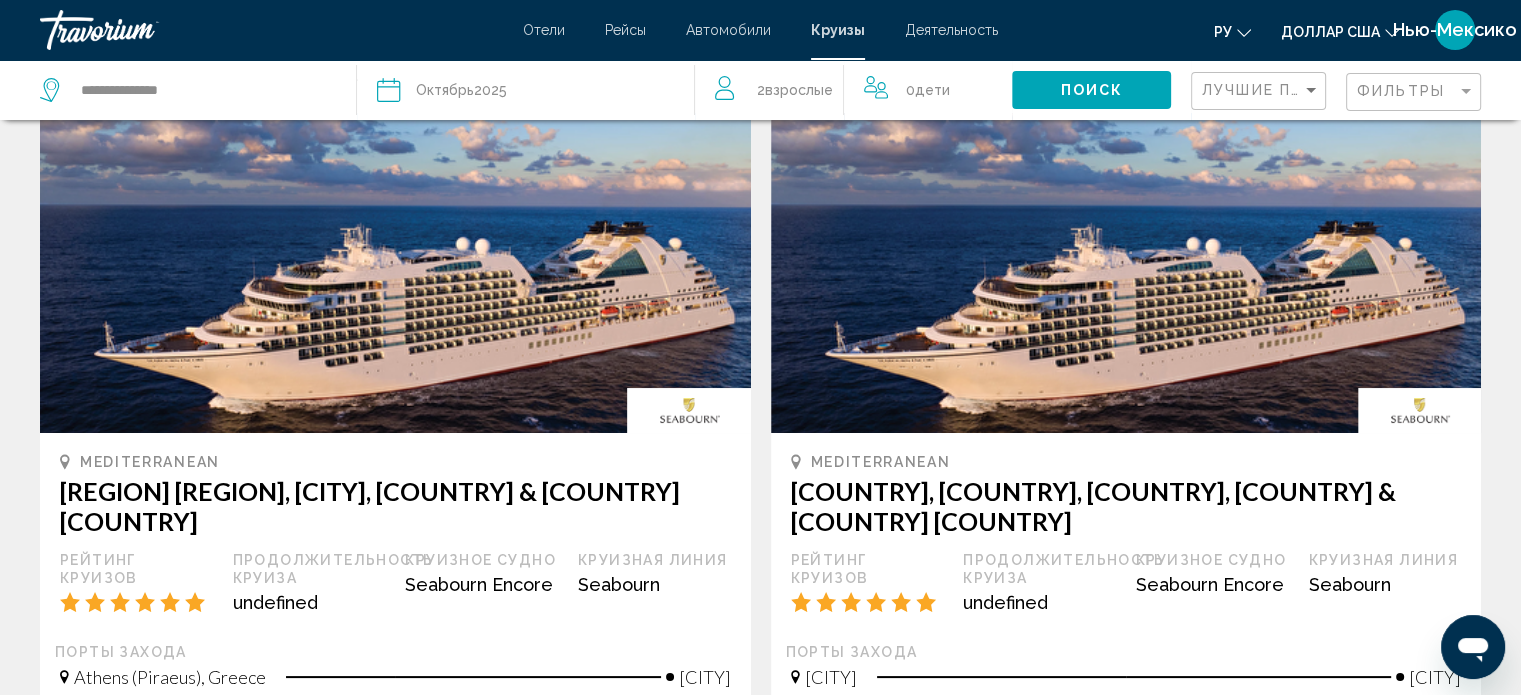 click at bounding box center [1126, 273] 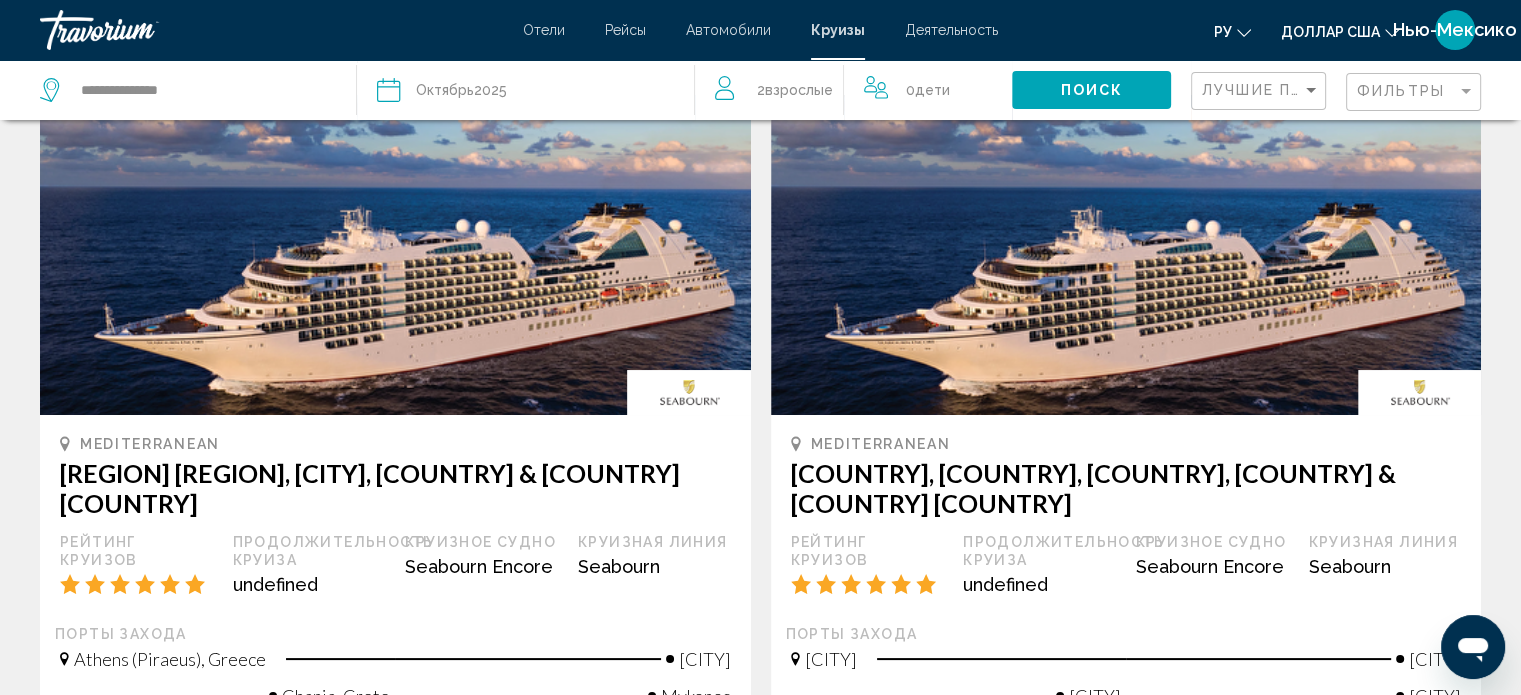 scroll, scrollTop: 0, scrollLeft: 0, axis: both 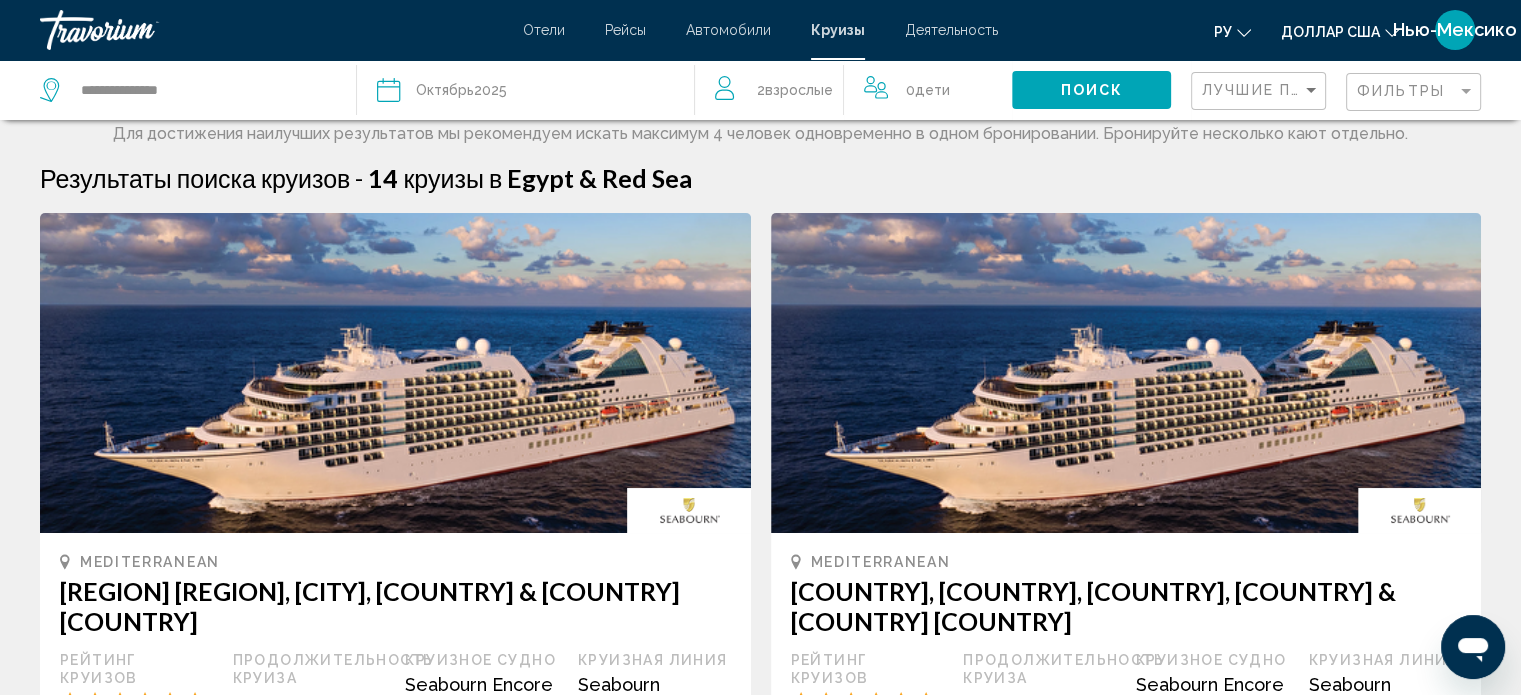 click at bounding box center (1126, 373) 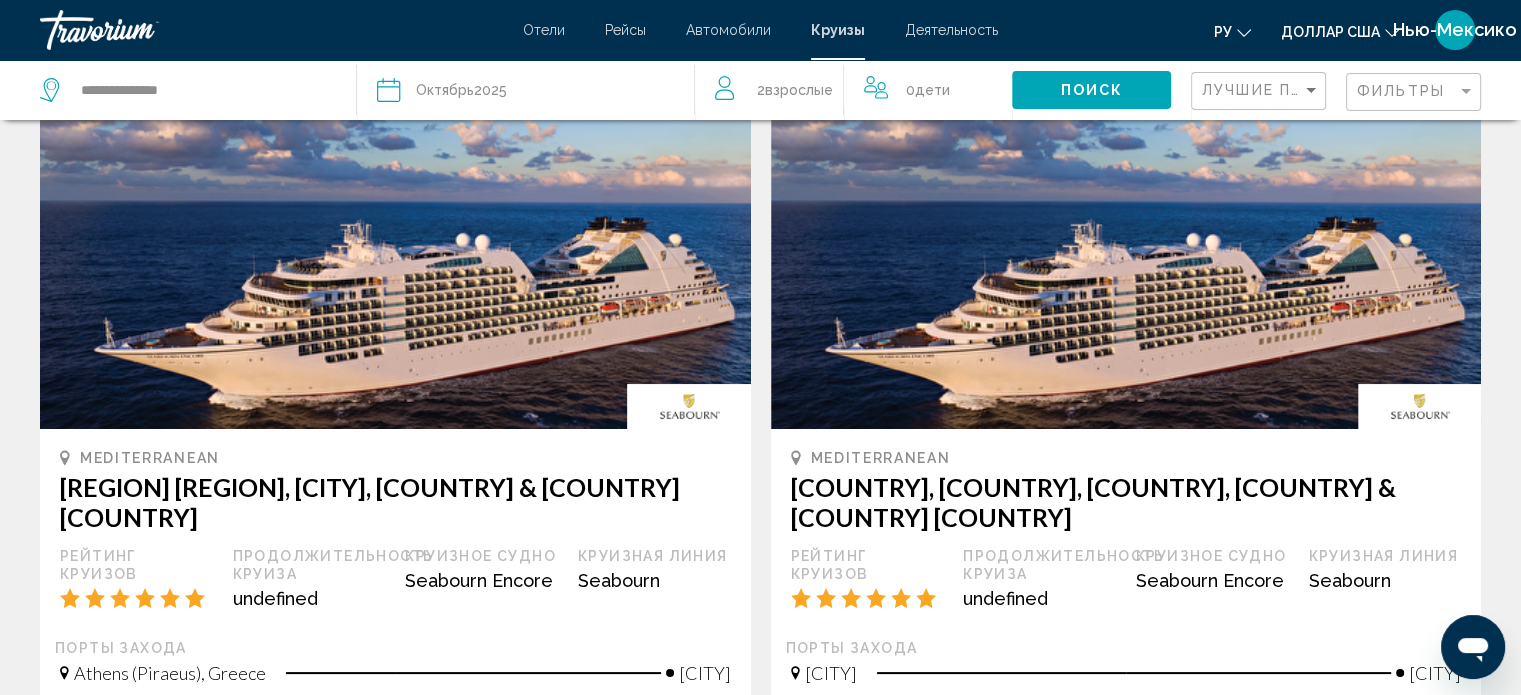 scroll, scrollTop: 200, scrollLeft: 0, axis: vertical 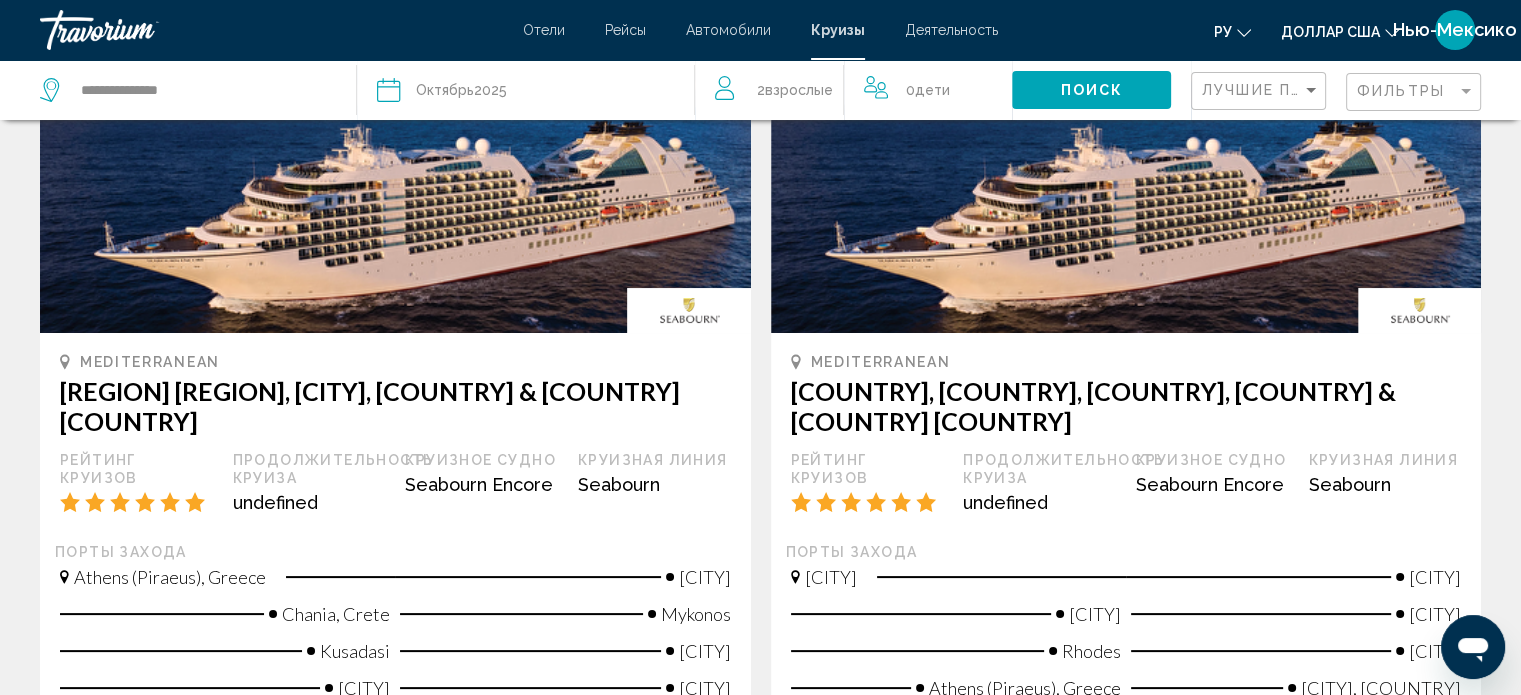 click on "[COUNTRY], [COUNTRY], [COUNTRY], [COUNTRY] & [COUNTRY] [COUNTRY]" at bounding box center (1126, 406) 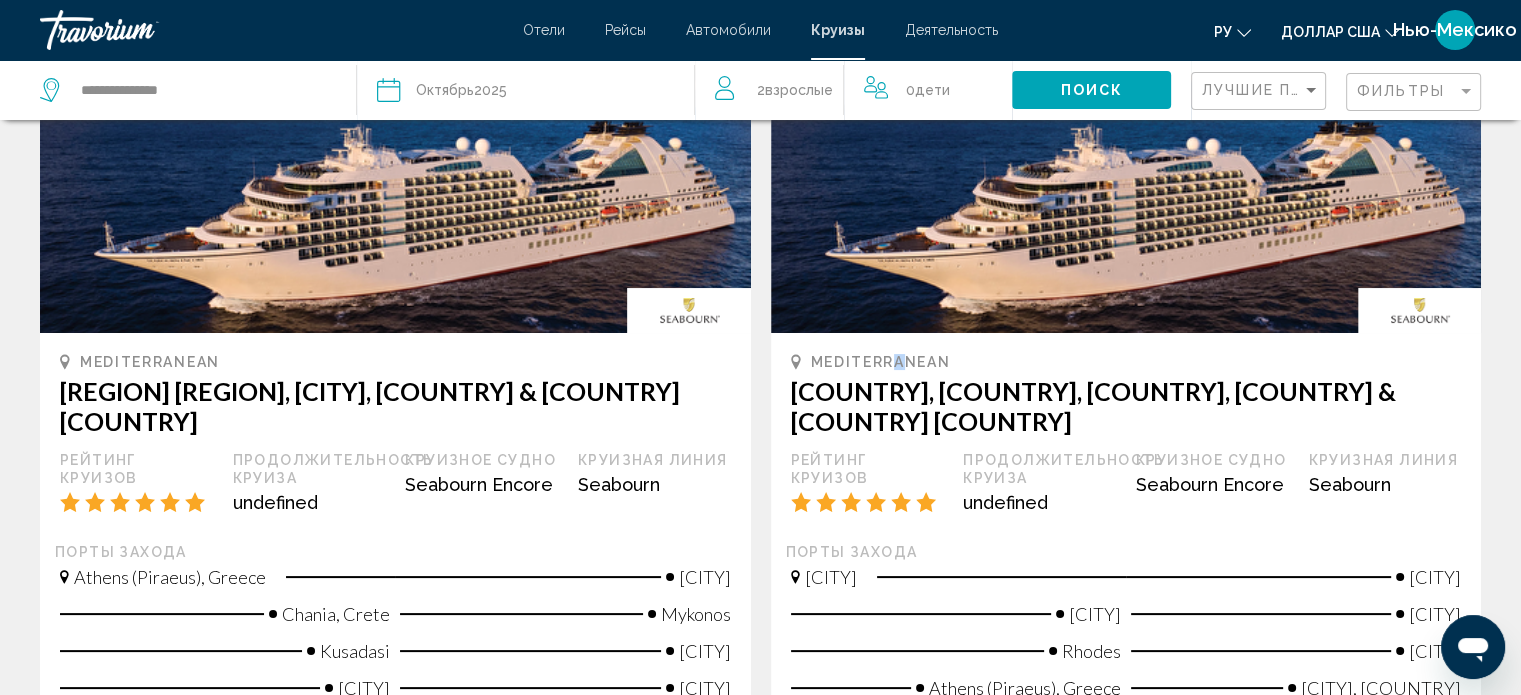 click at bounding box center (1419, 310) 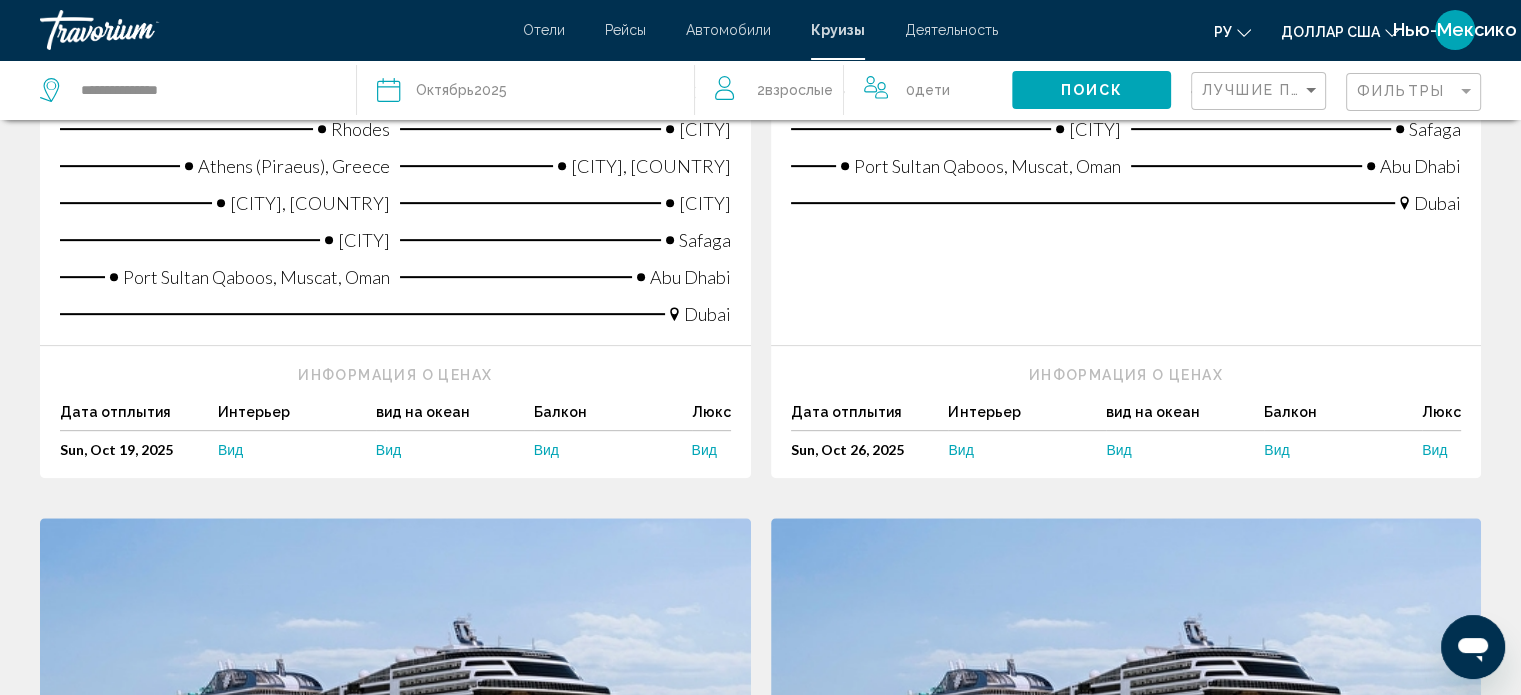 scroll, scrollTop: 900, scrollLeft: 0, axis: vertical 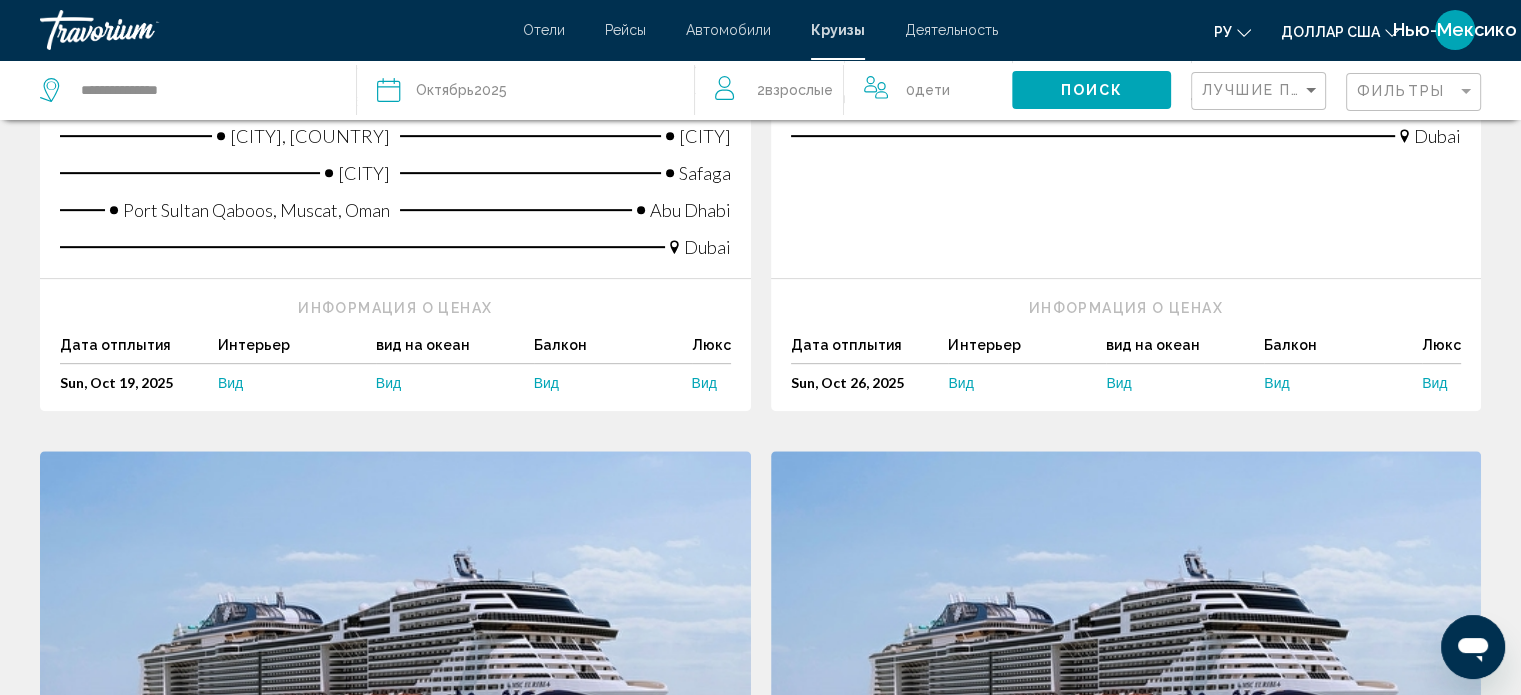 click on "Sun, Oct 26, 2025" at bounding box center [870, 382] 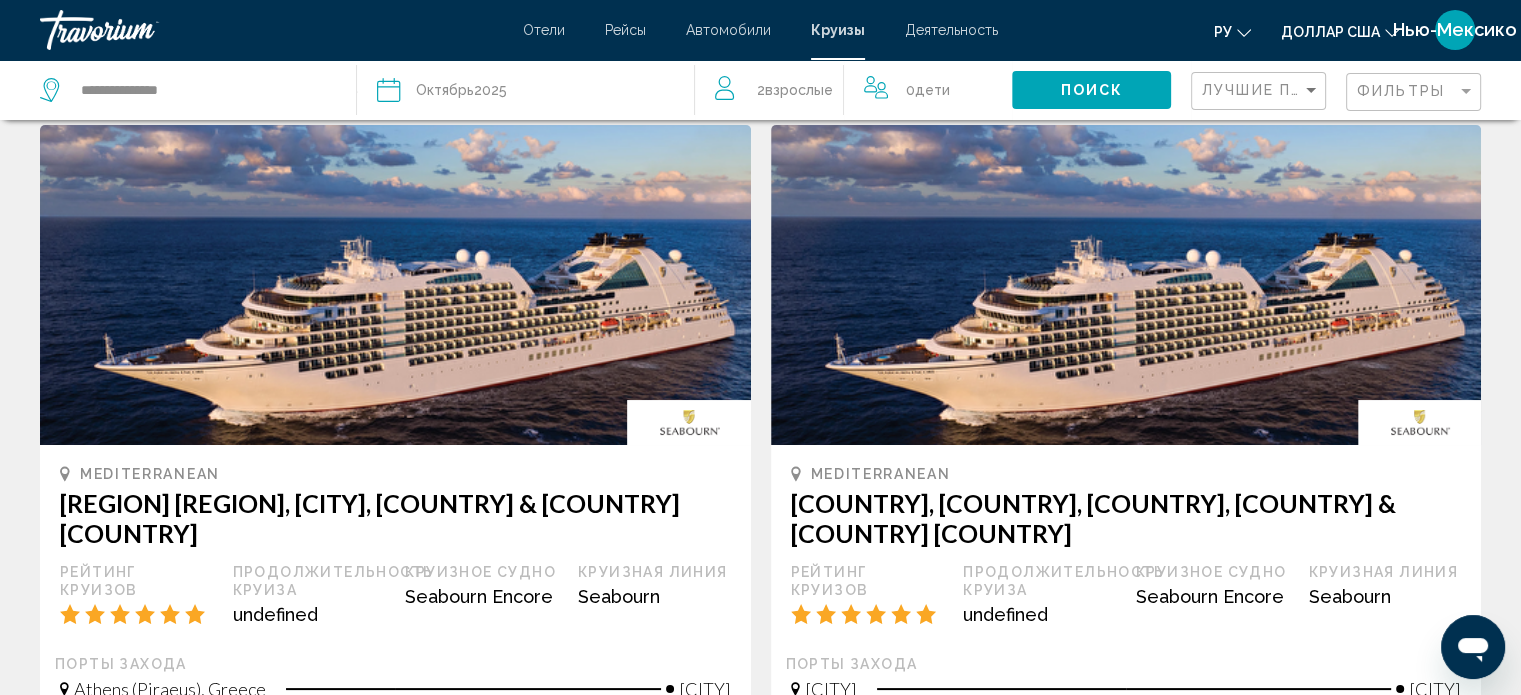 scroll, scrollTop: 0, scrollLeft: 0, axis: both 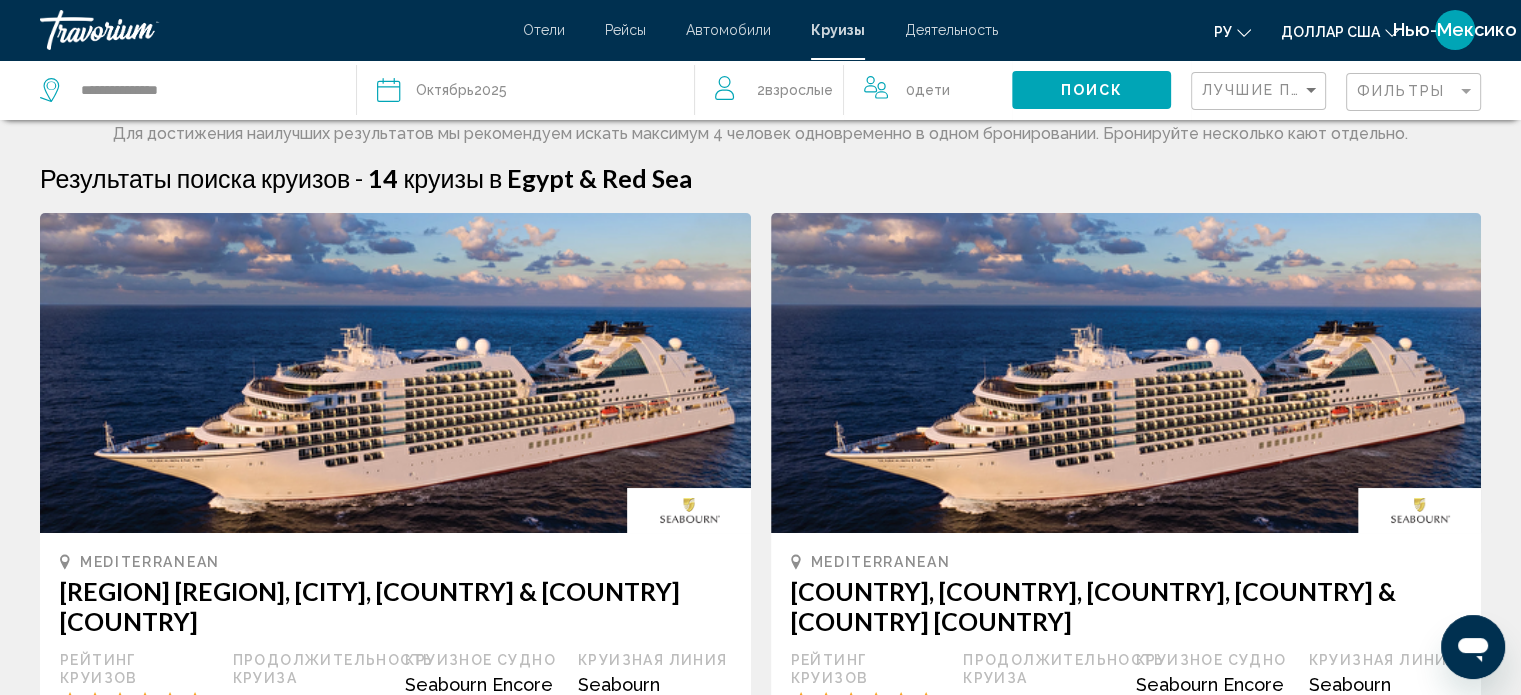 click at bounding box center (1126, 373) 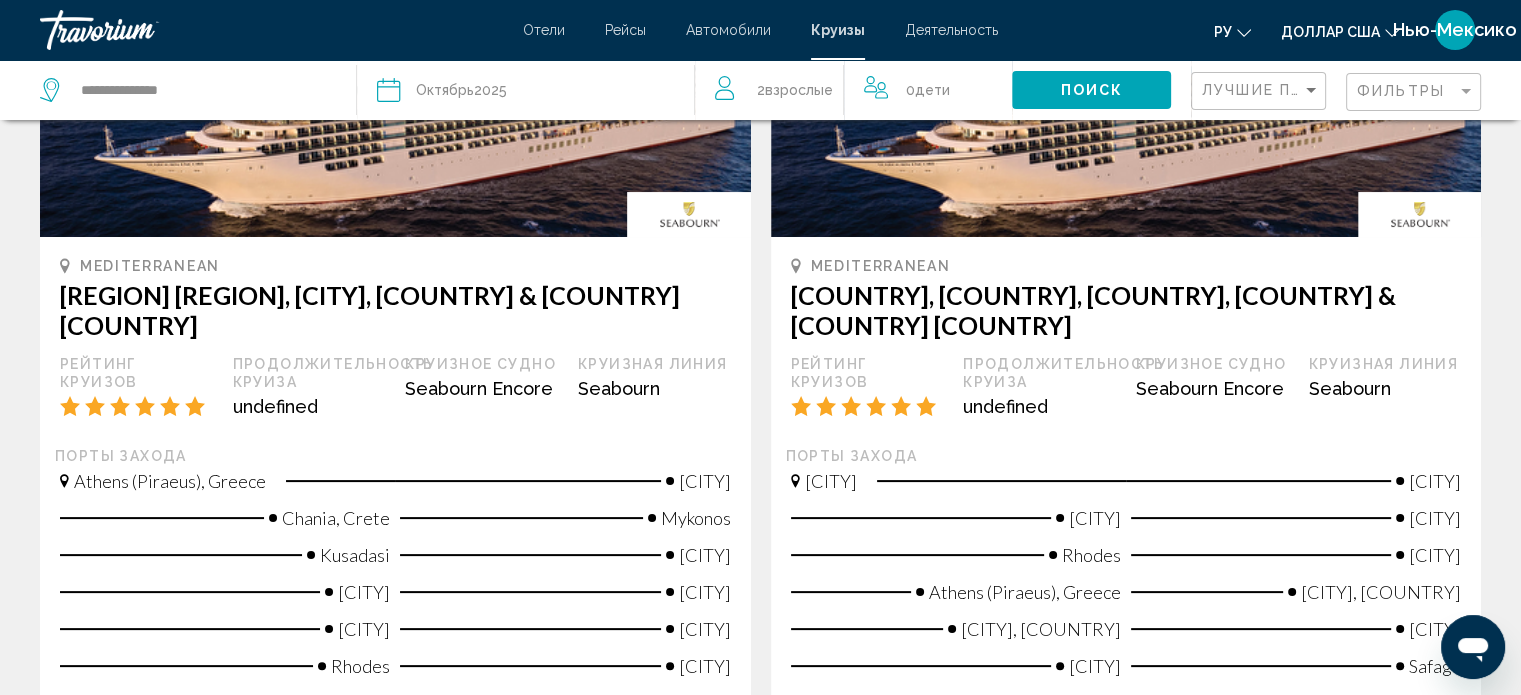 scroll, scrollTop: 300, scrollLeft: 0, axis: vertical 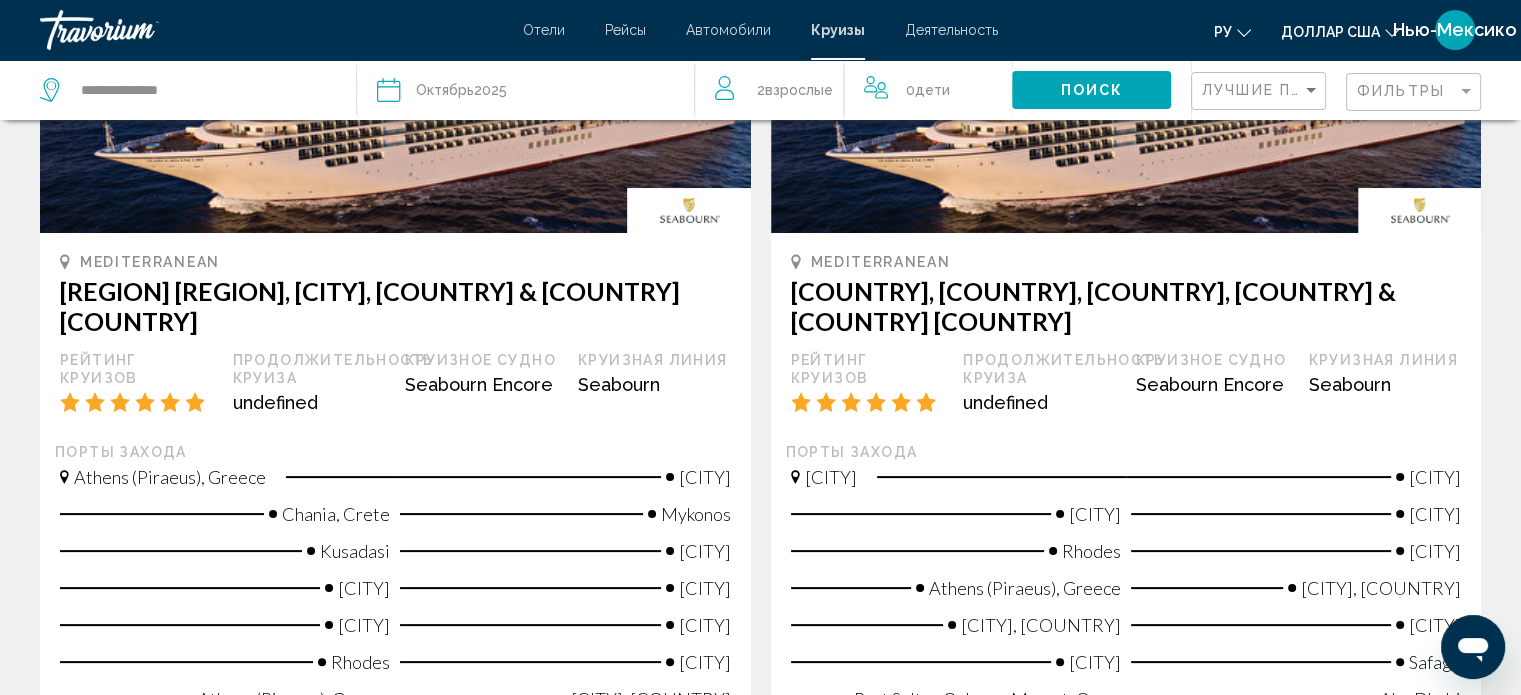 click at bounding box center (1419, 210) 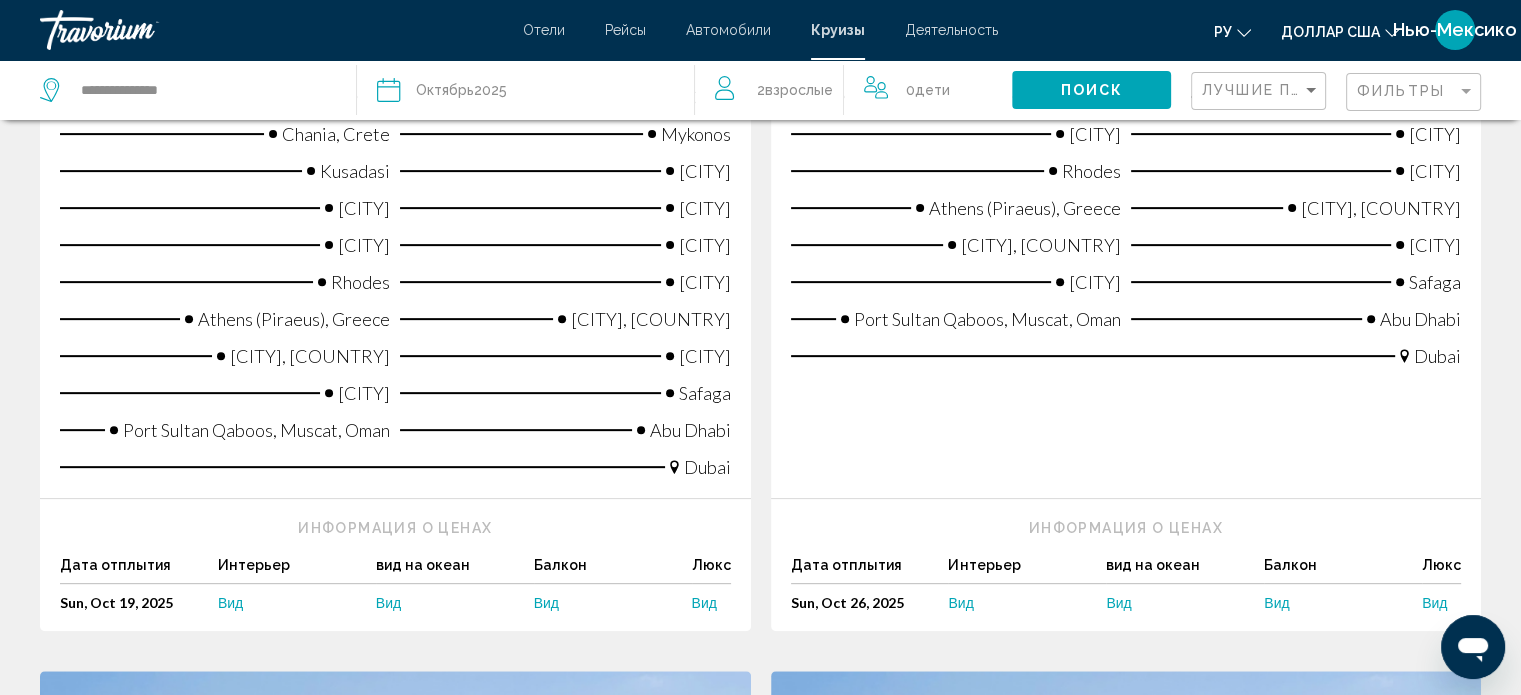 scroll, scrollTop: 500, scrollLeft: 0, axis: vertical 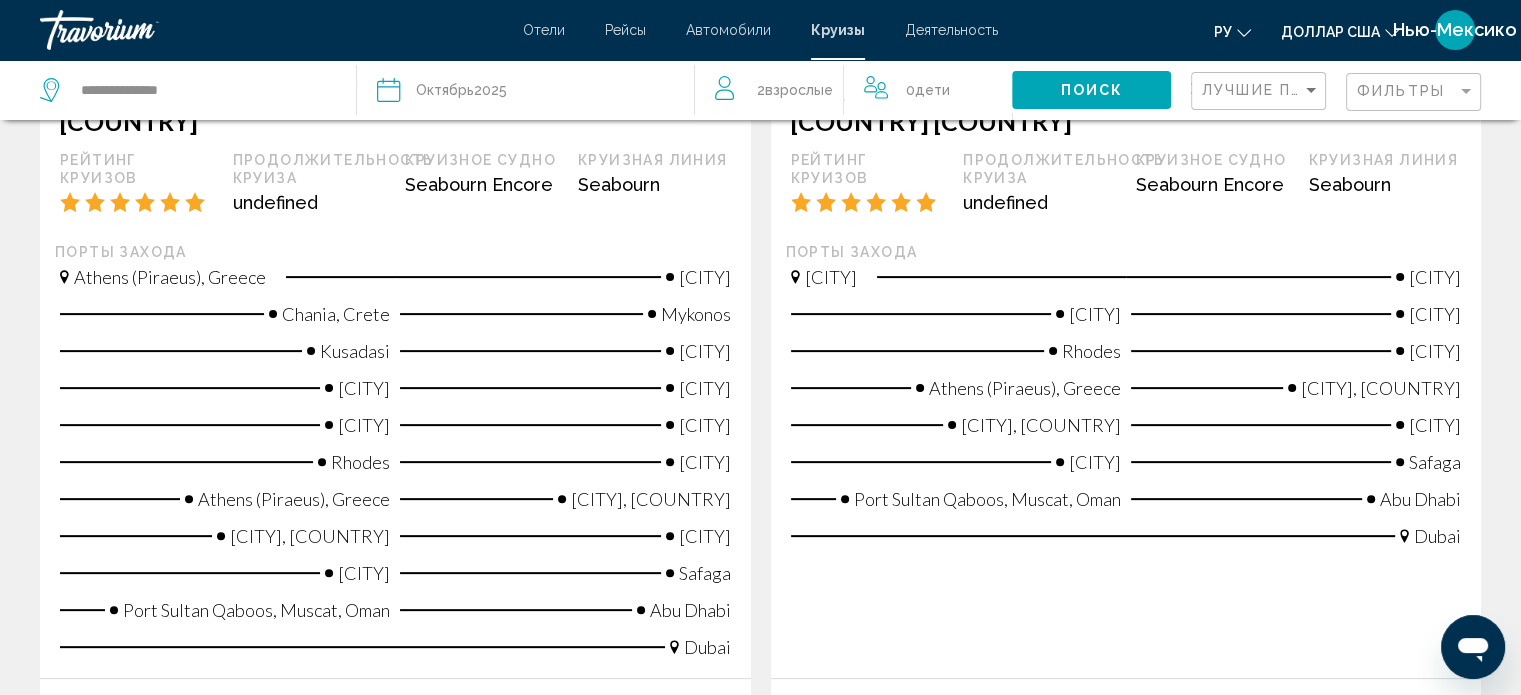 click on "Athens (Piraeus), Greece" at bounding box center (956, 395) 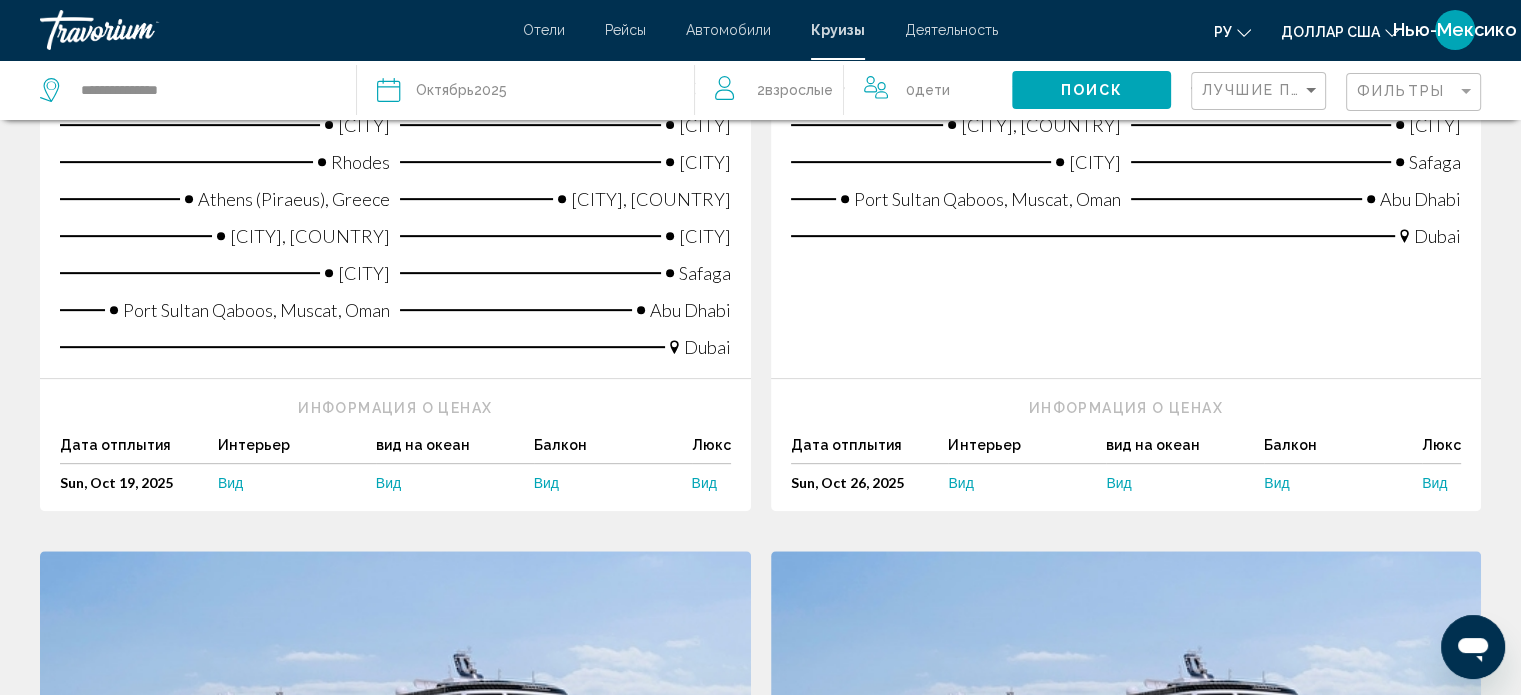 click on "Информация о ценах" at bounding box center (1126, 408) 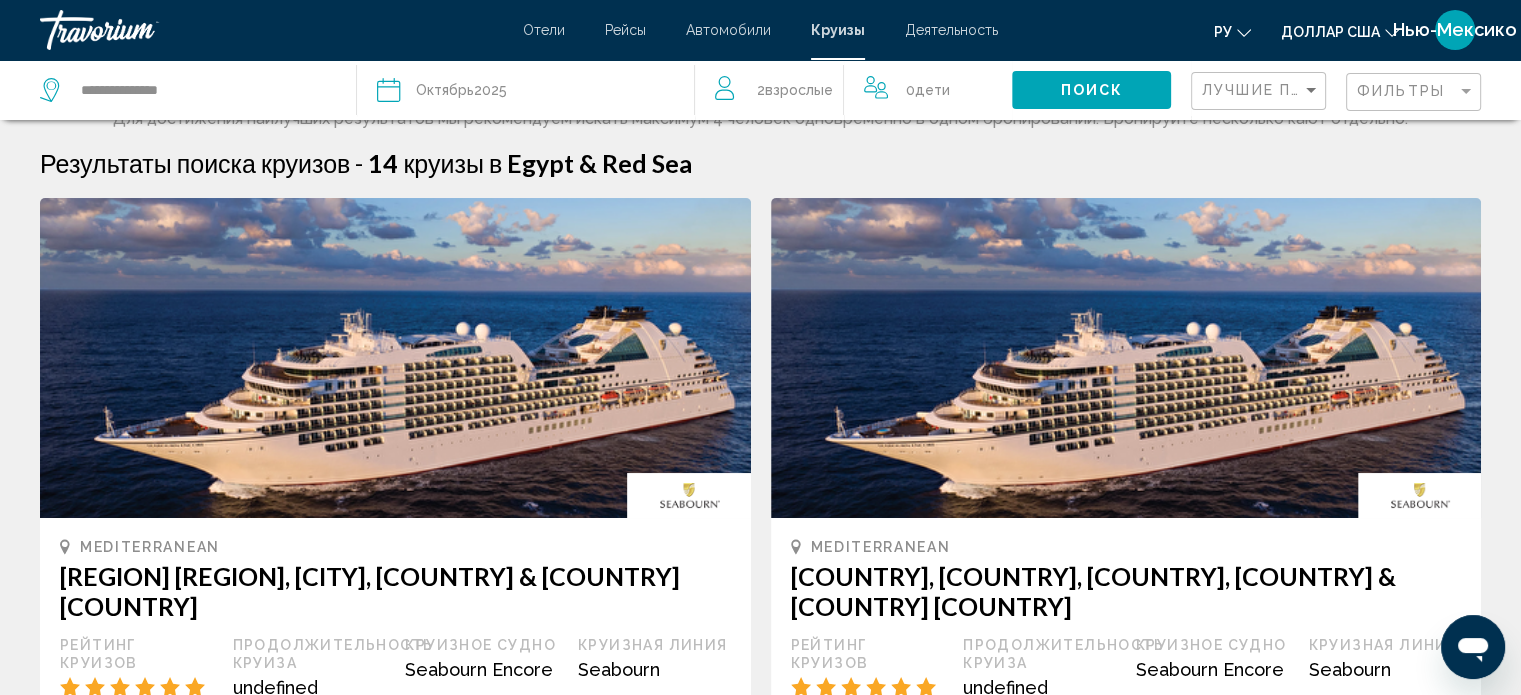 scroll, scrollTop: 0, scrollLeft: 0, axis: both 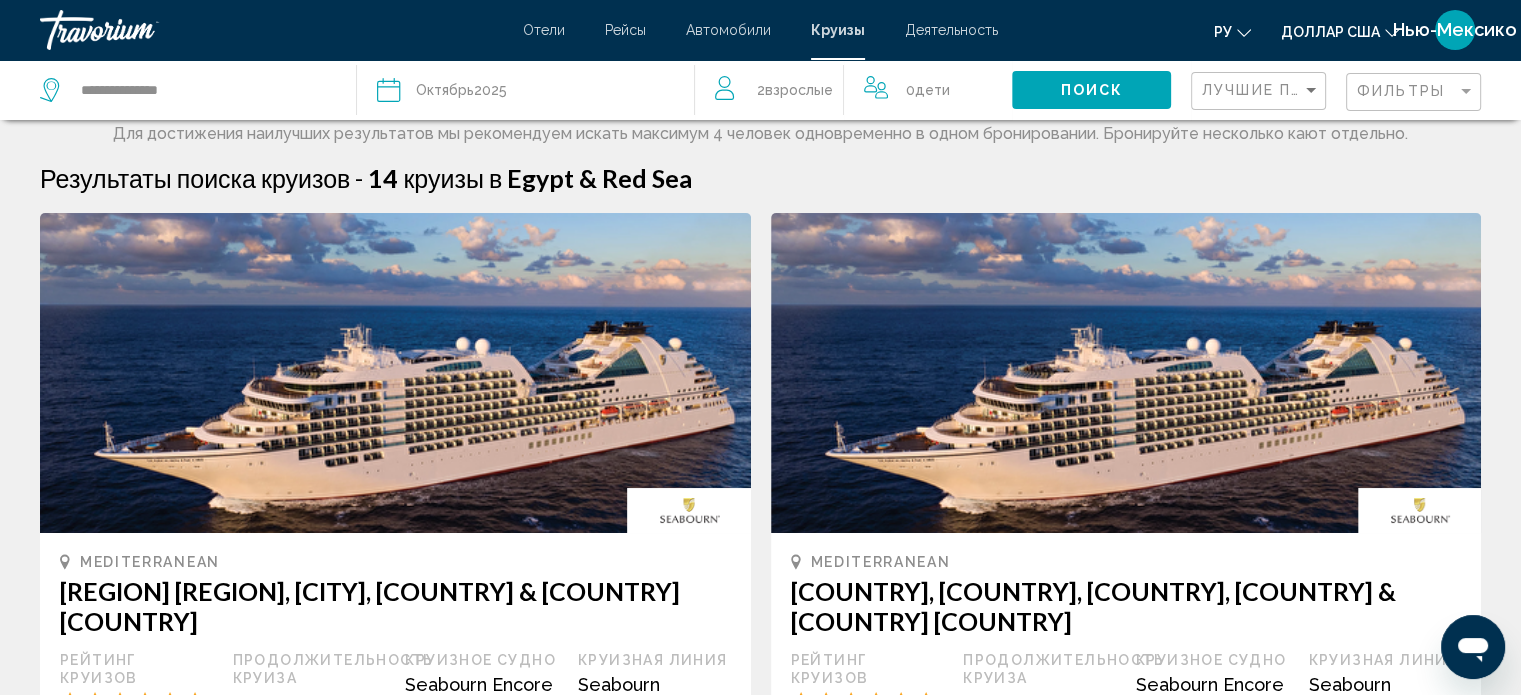 click at bounding box center [1126, 373] 